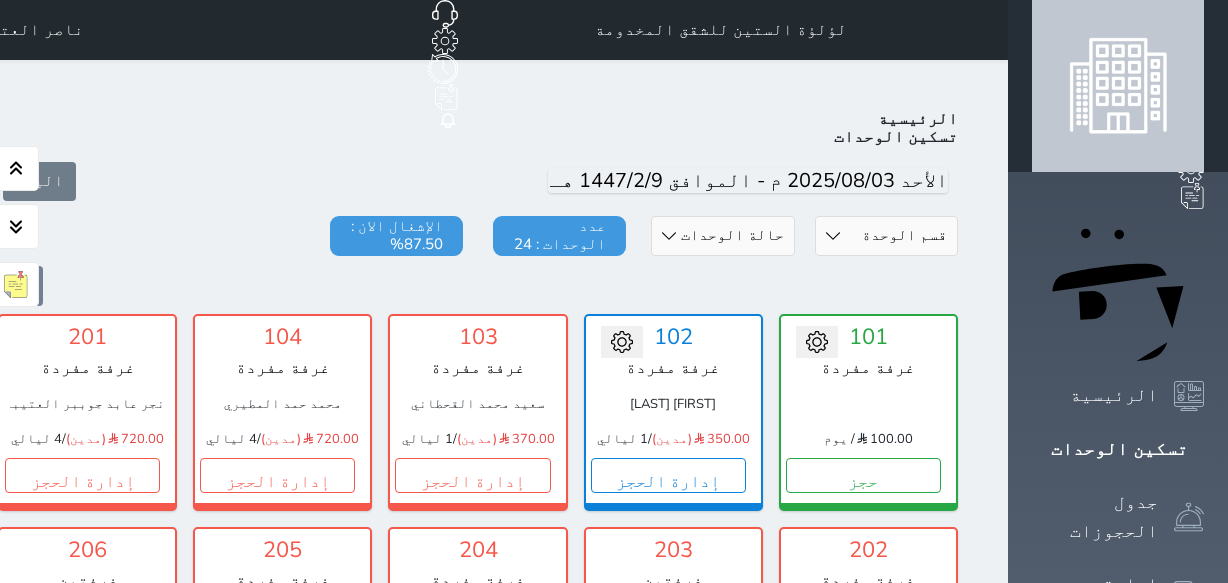 click on "إدارة الحجز" at bounding box center [277, 902] 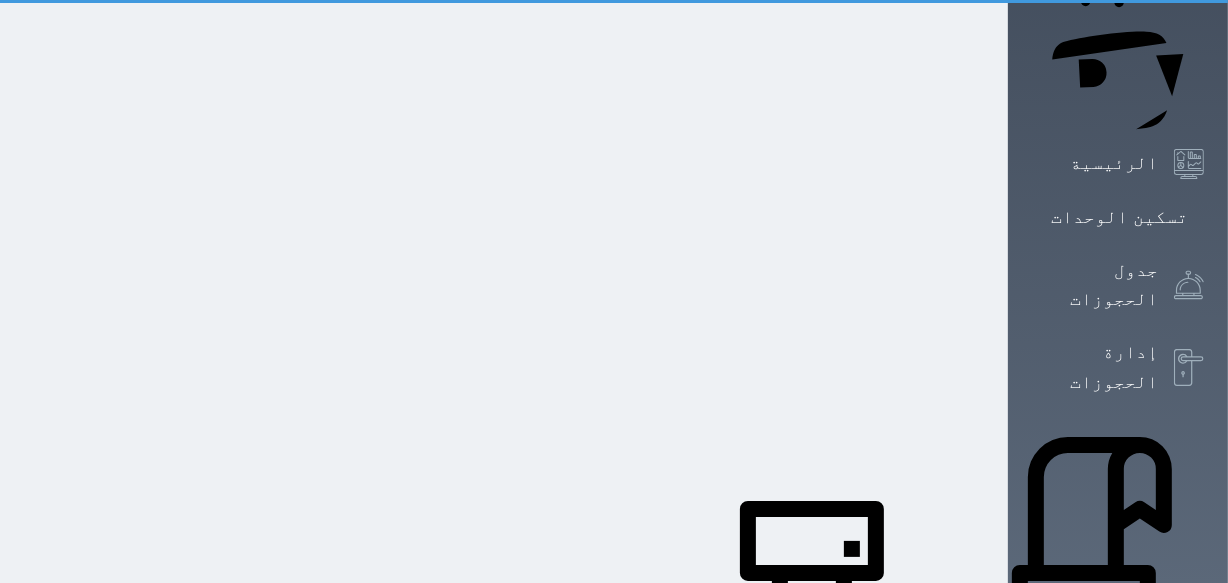scroll, scrollTop: 0, scrollLeft: 0, axis: both 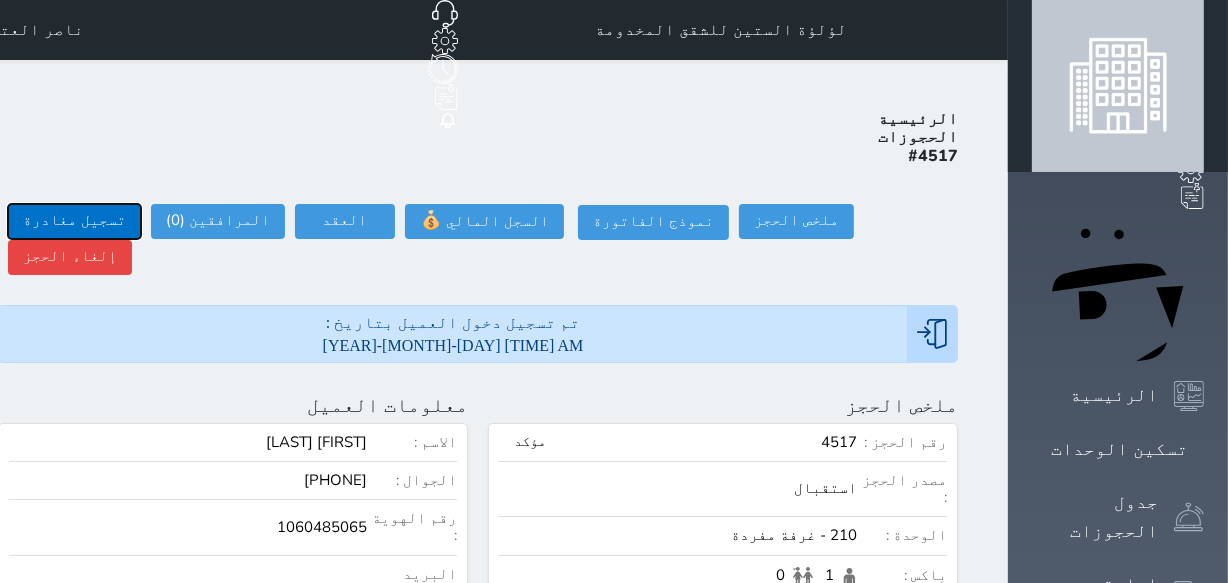 click on "تسجيل مغادرة" at bounding box center (74, 221) 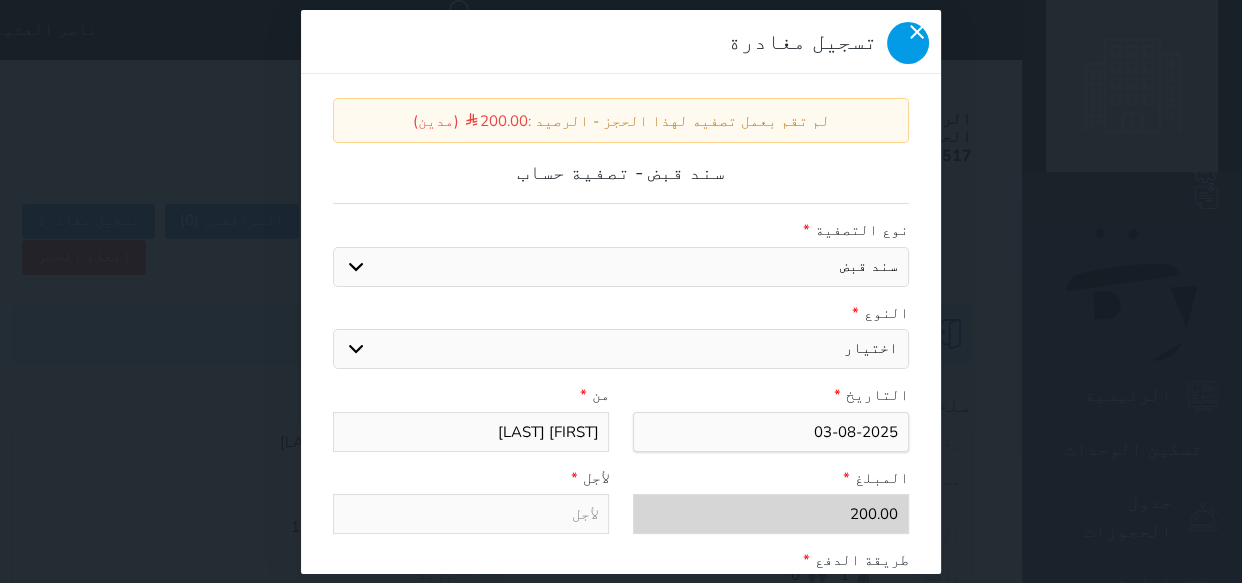 click at bounding box center [908, 43] 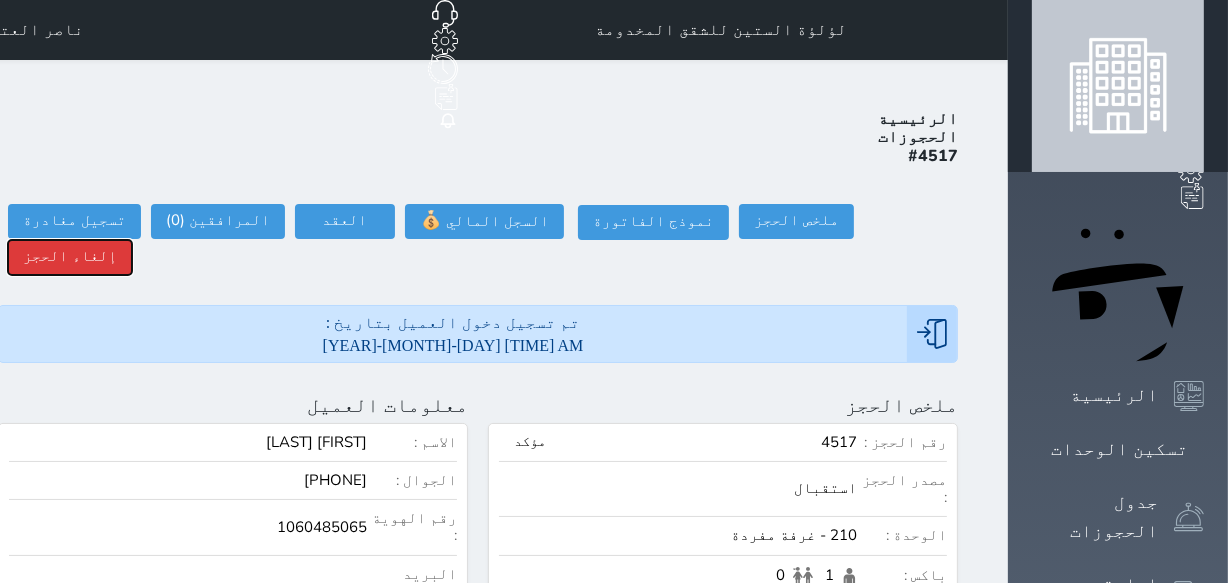 click on "إلغاء الحجز" at bounding box center (70, 257) 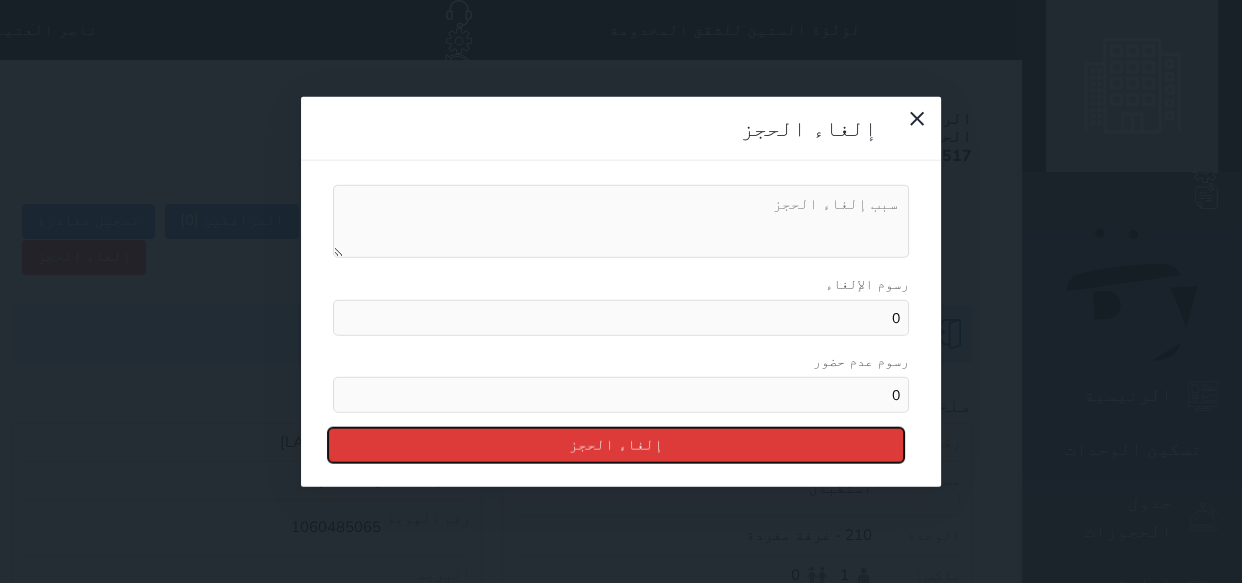 click on "إلغاء الحجز" at bounding box center (616, 445) 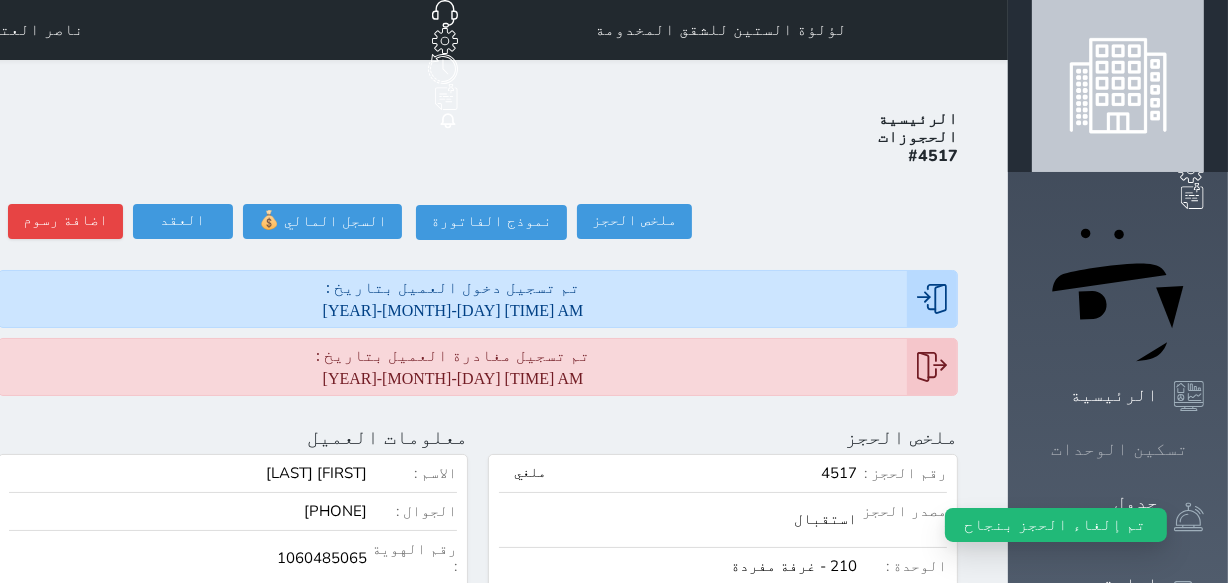 click 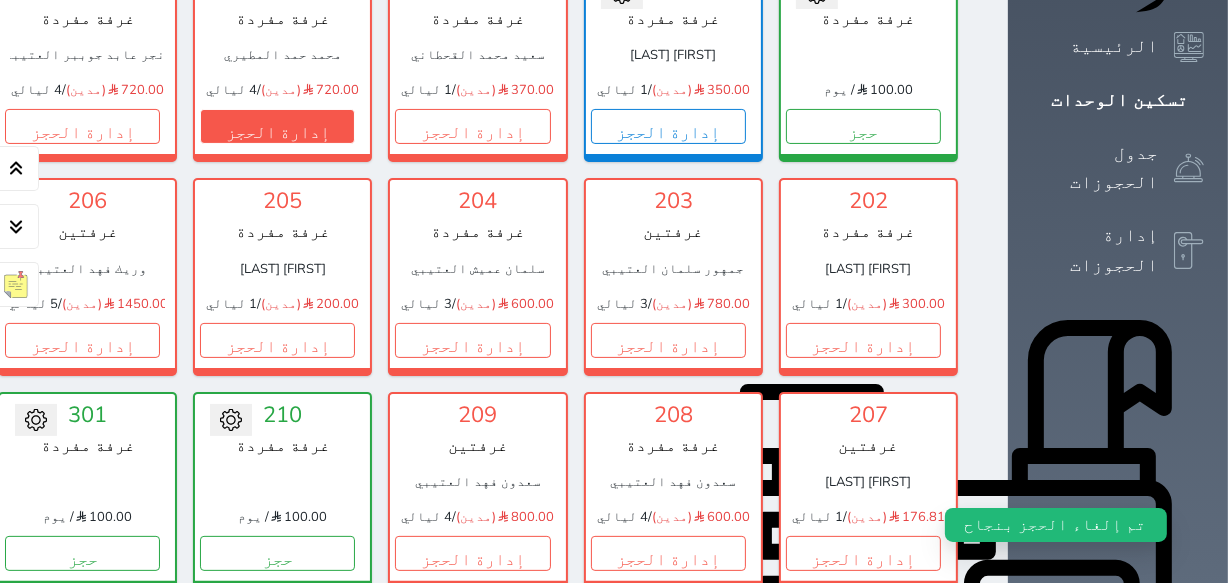 scroll, scrollTop: 350, scrollLeft: 0, axis: vertical 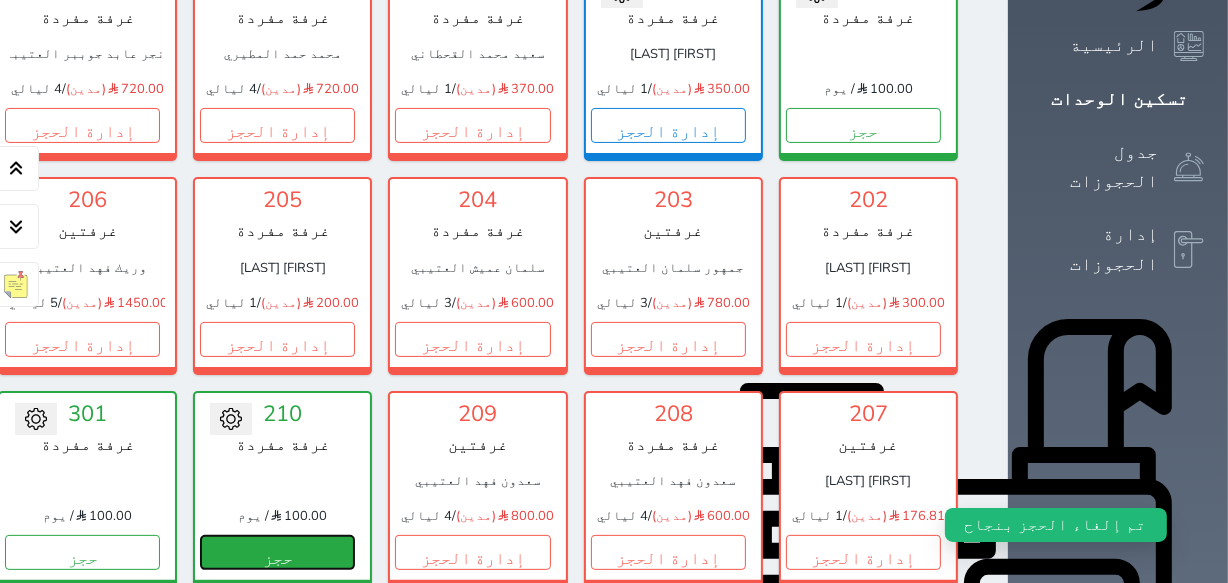 click on "حجز" at bounding box center (277, 552) 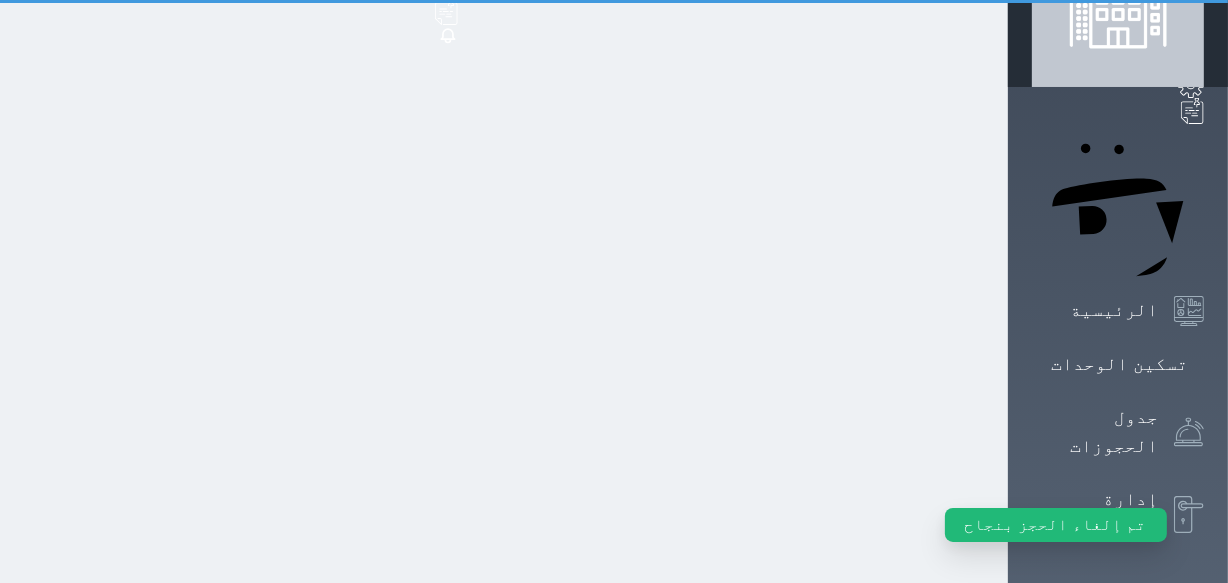 scroll, scrollTop: 28, scrollLeft: 0, axis: vertical 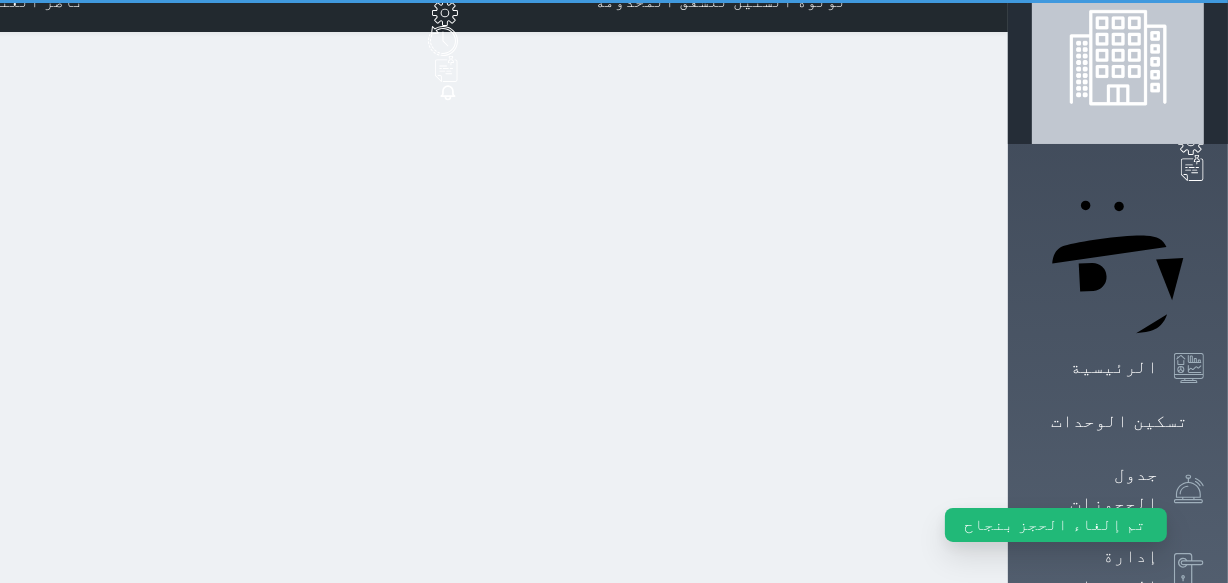 select on "1" 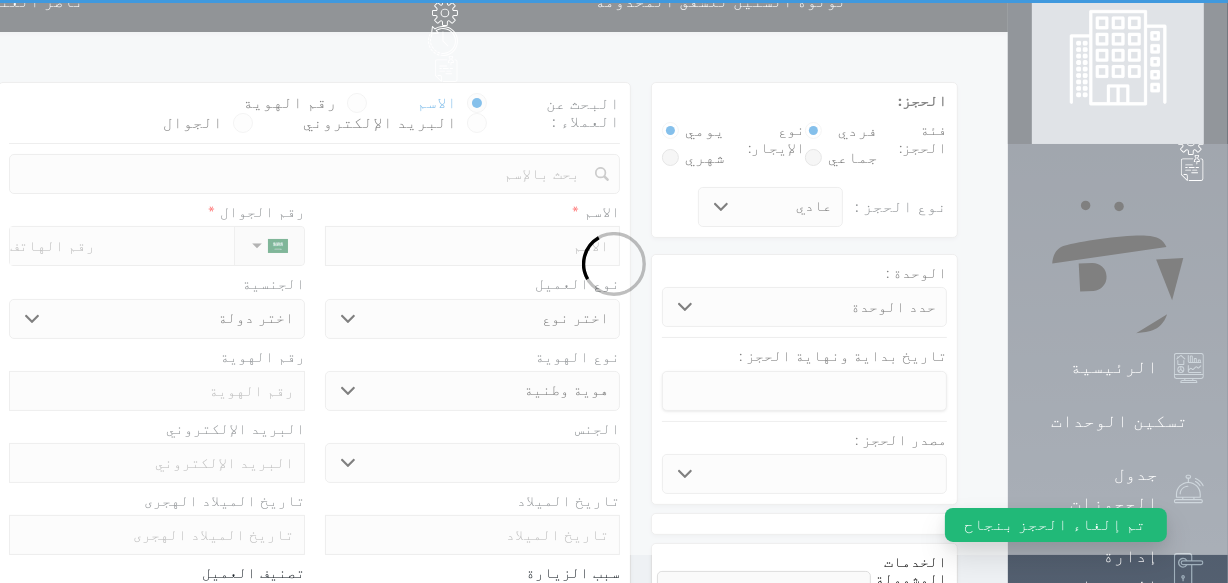 scroll, scrollTop: 0, scrollLeft: 0, axis: both 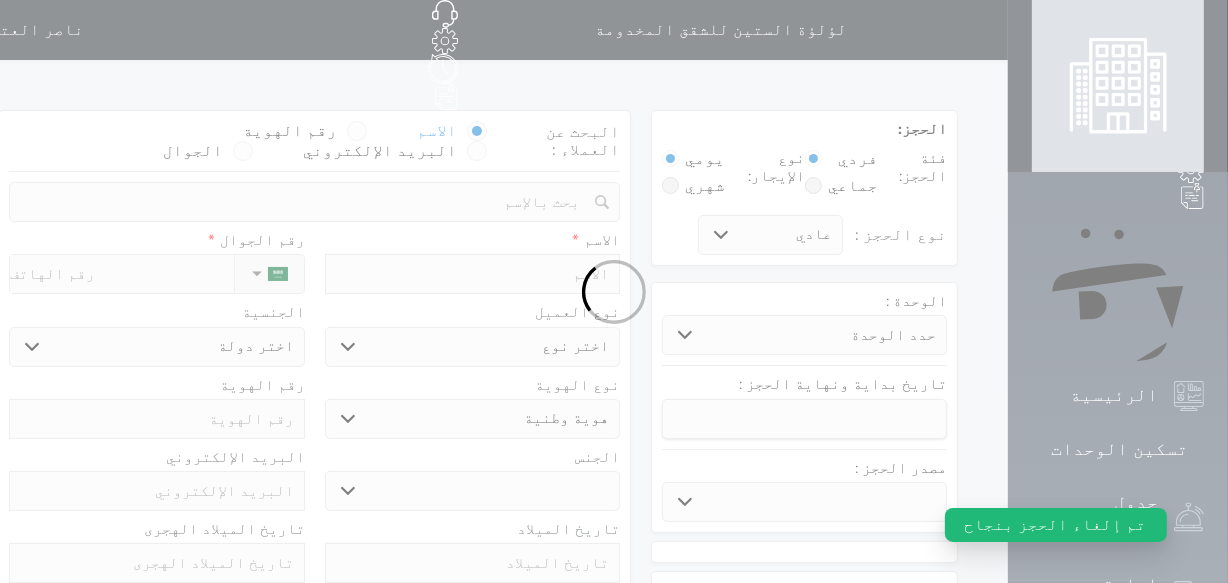 select 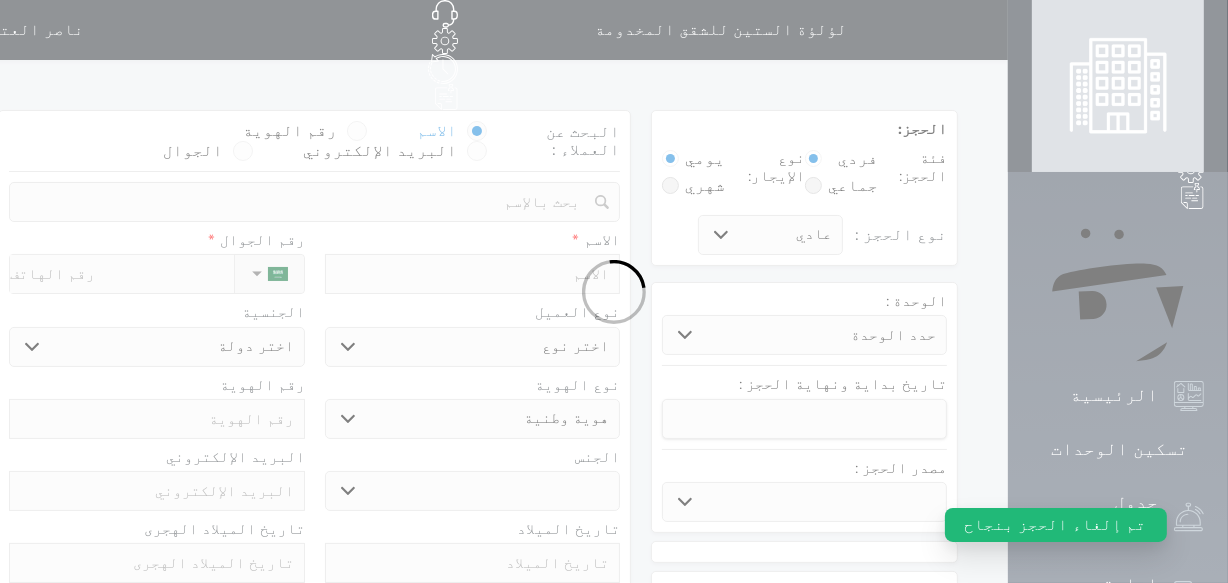 select 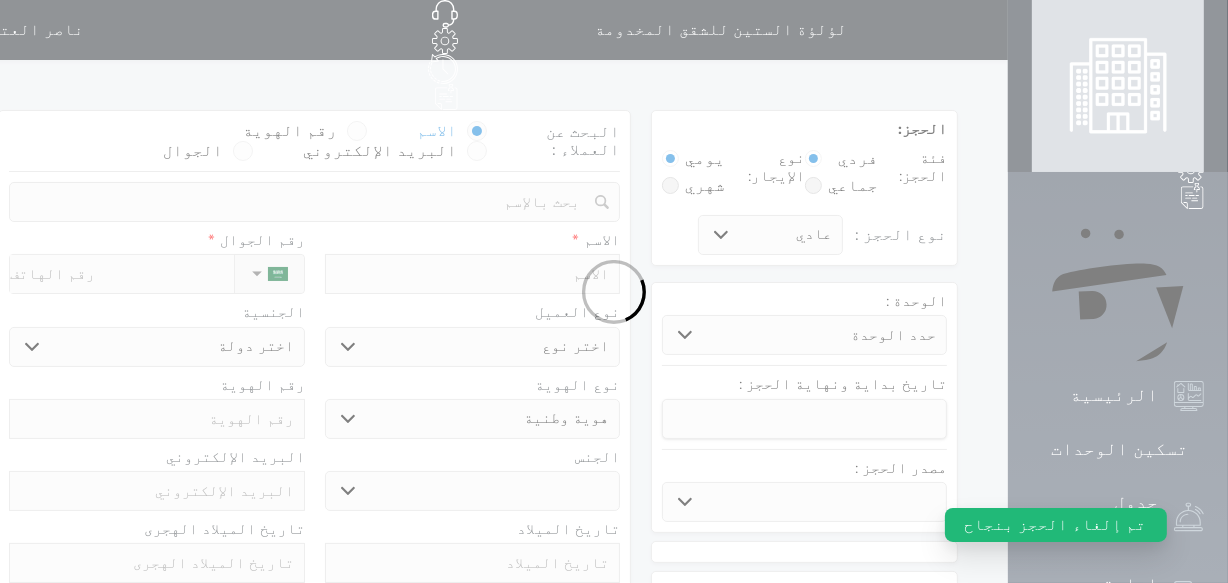 select 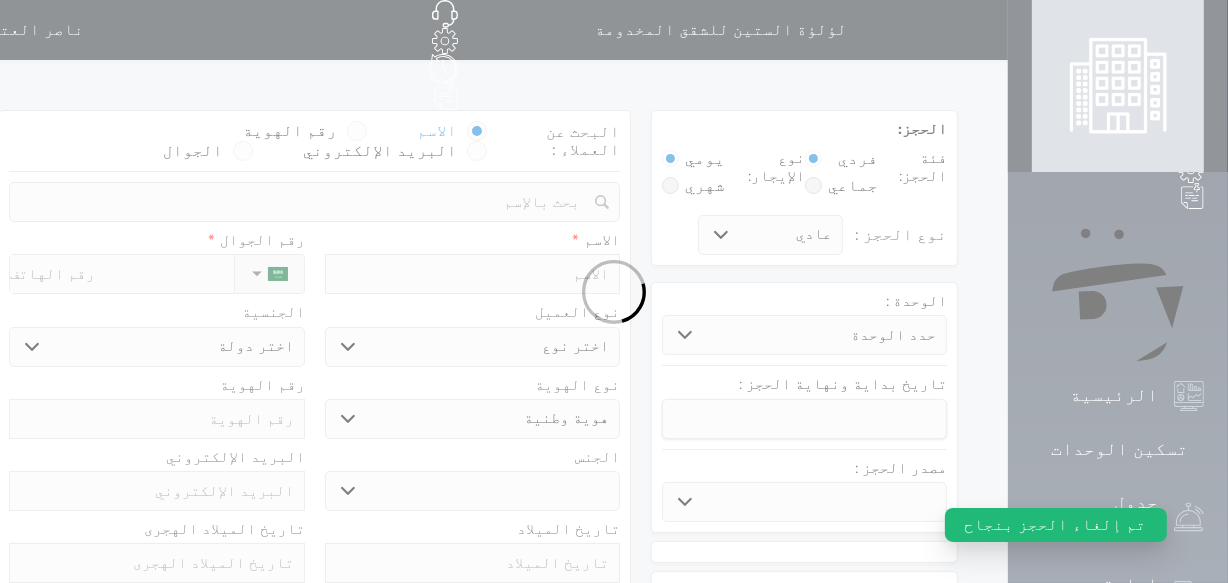 select 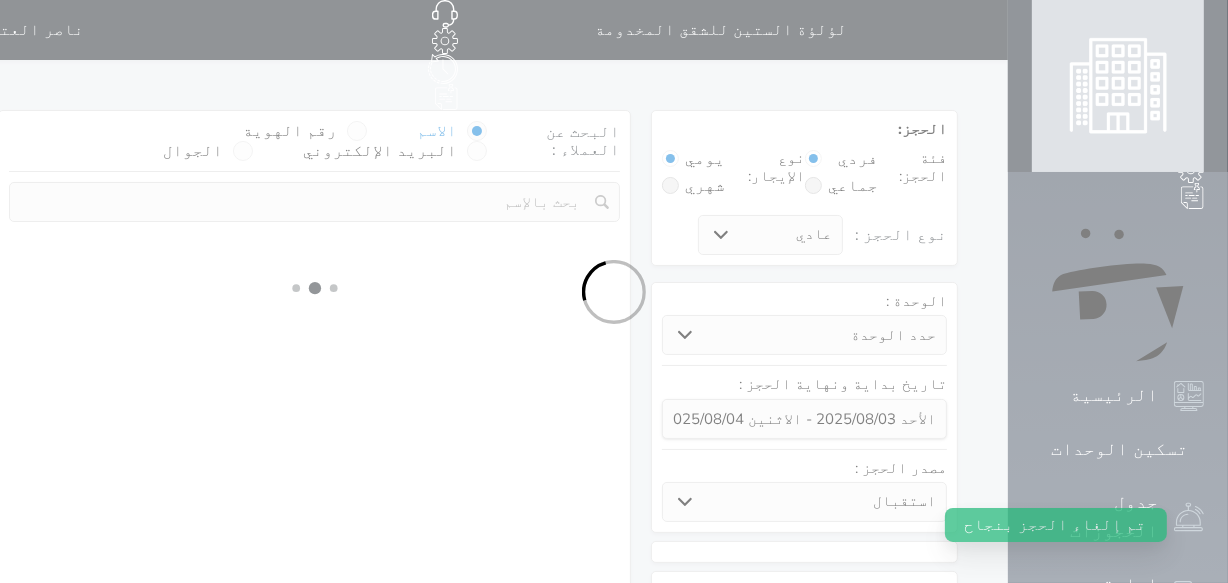 select 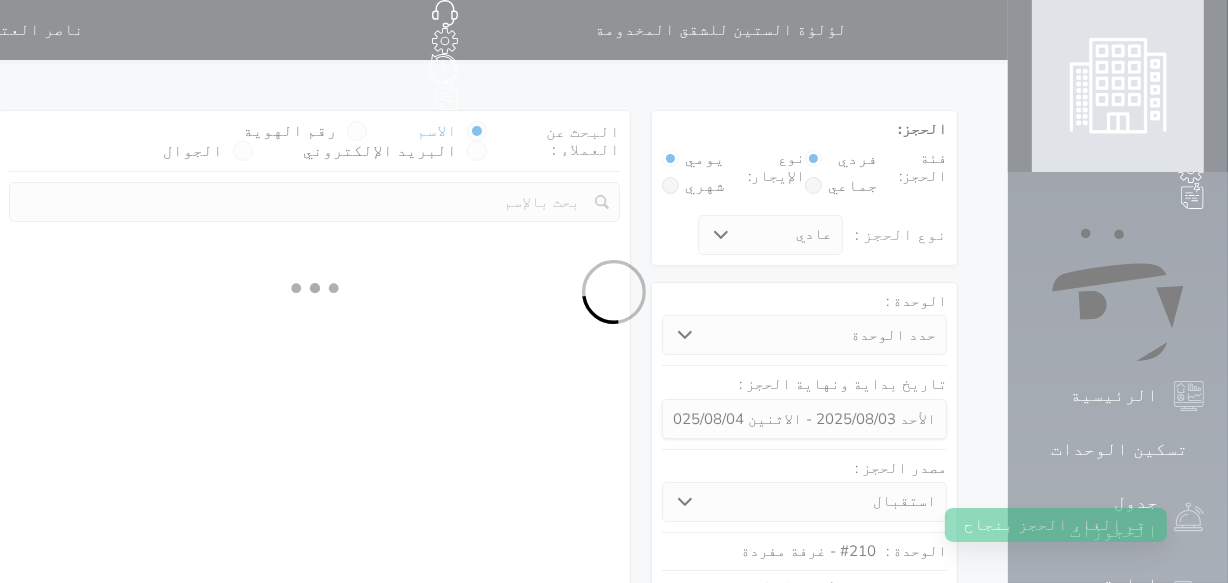 select on "1" 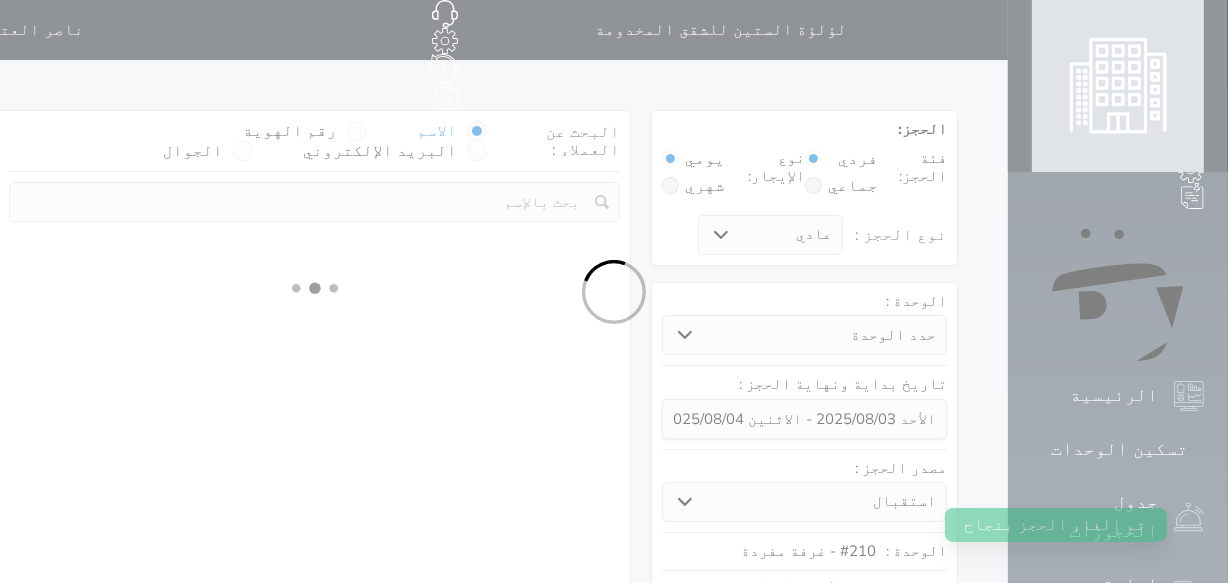 select on "113" 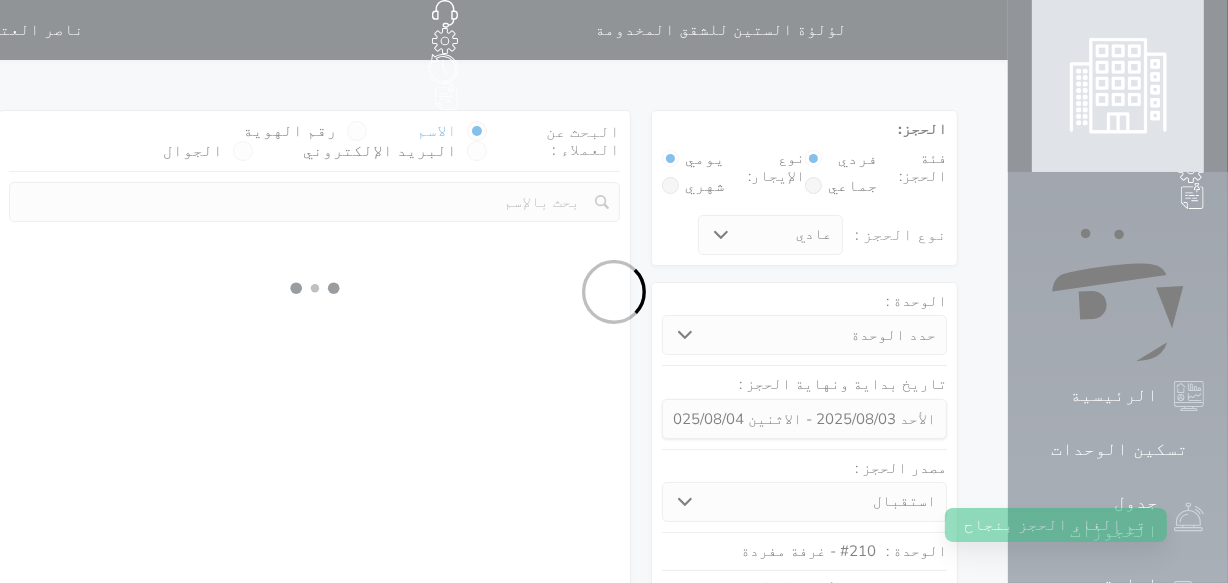 select on "1" 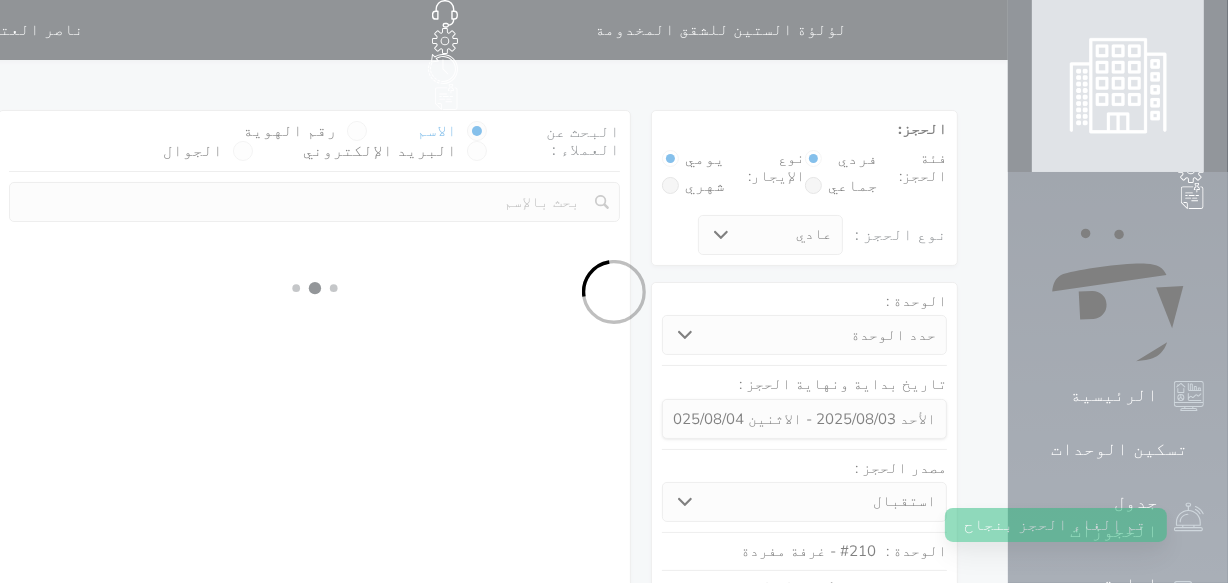 select 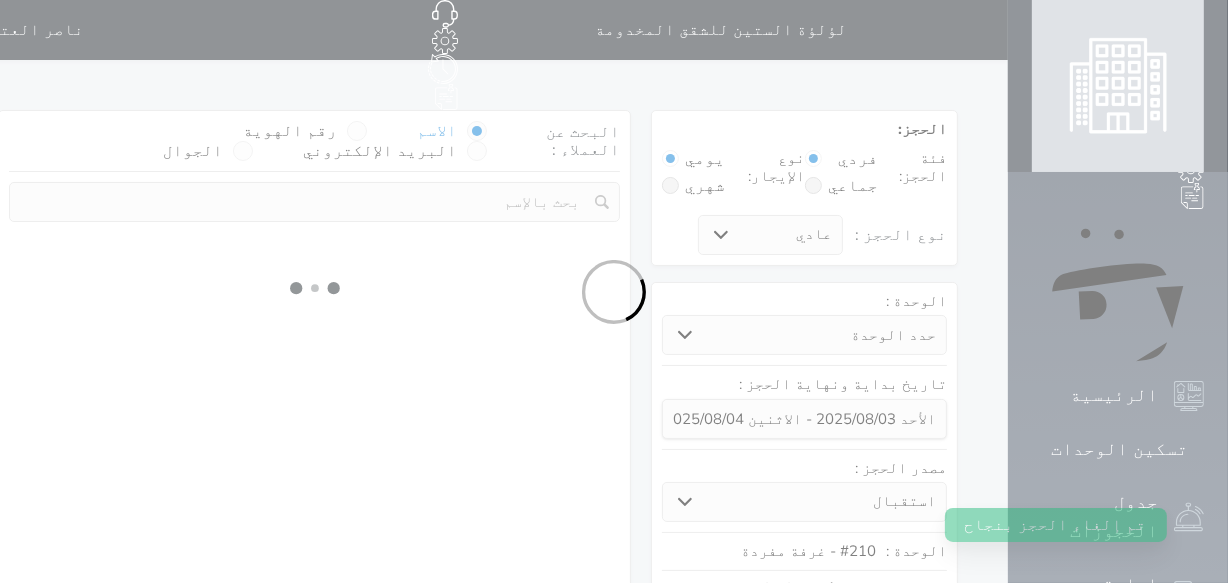 select on "7" 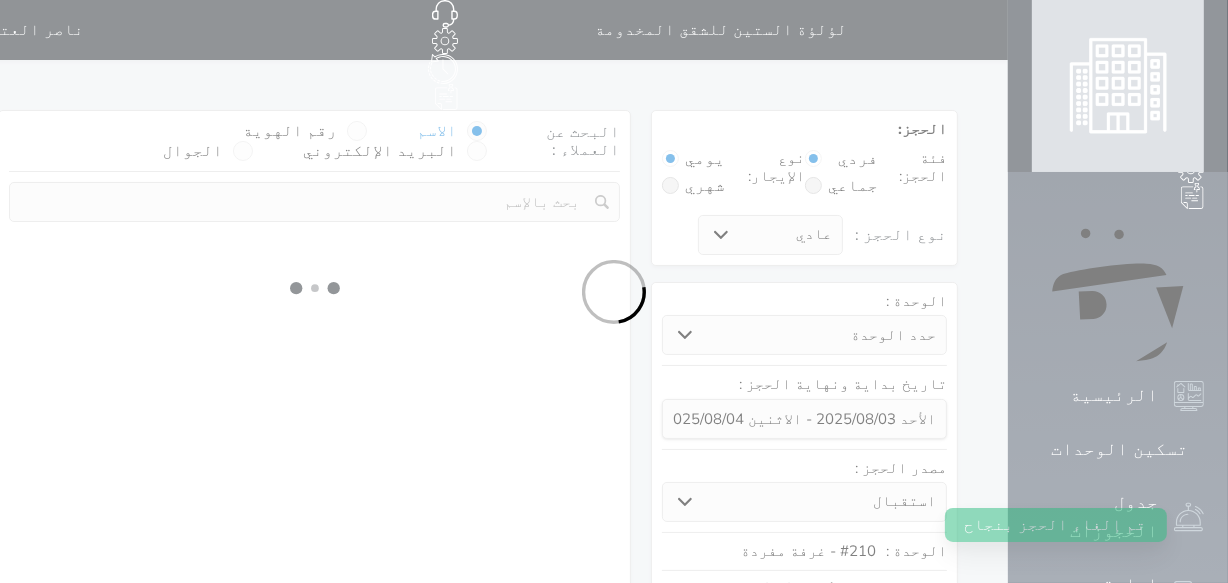 select 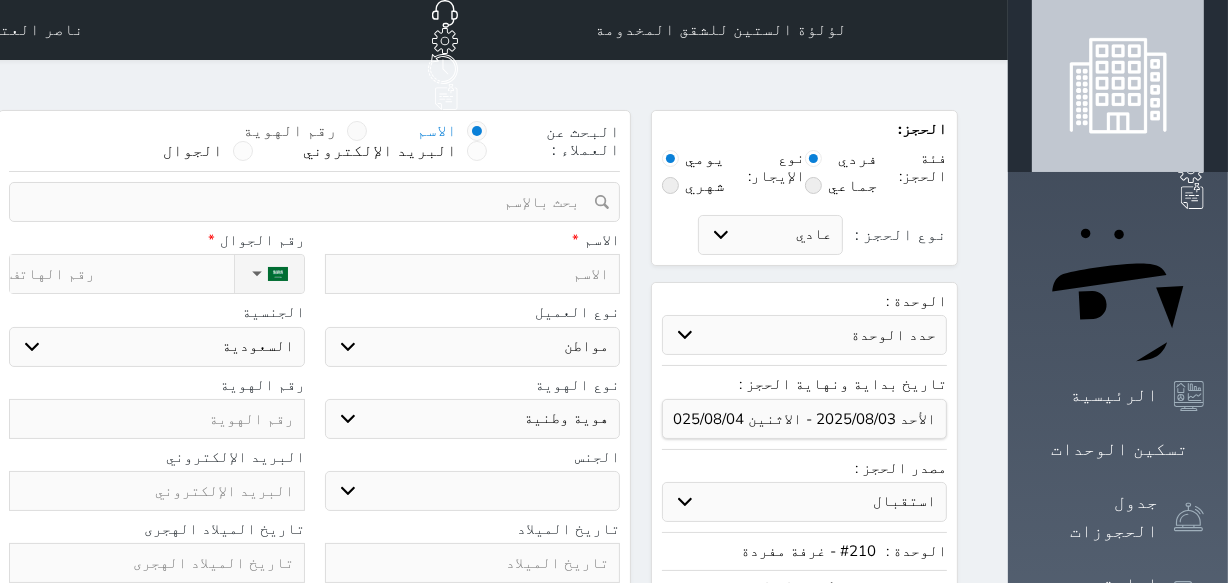 select 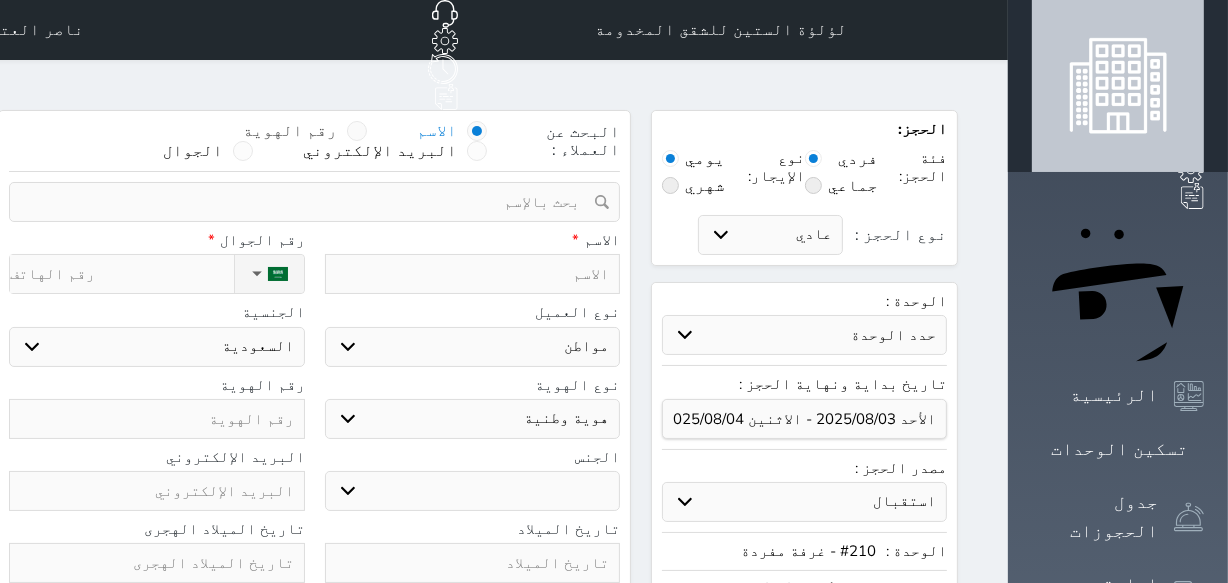 click at bounding box center (357, 131) 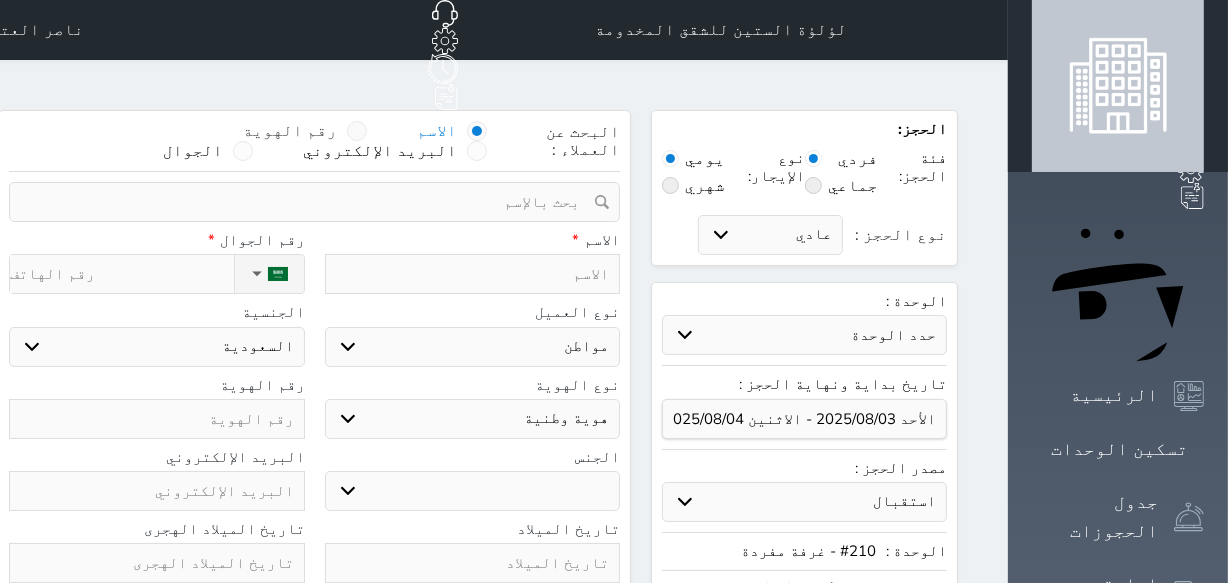 click on "رقم الهوية" at bounding box center [337, 141] 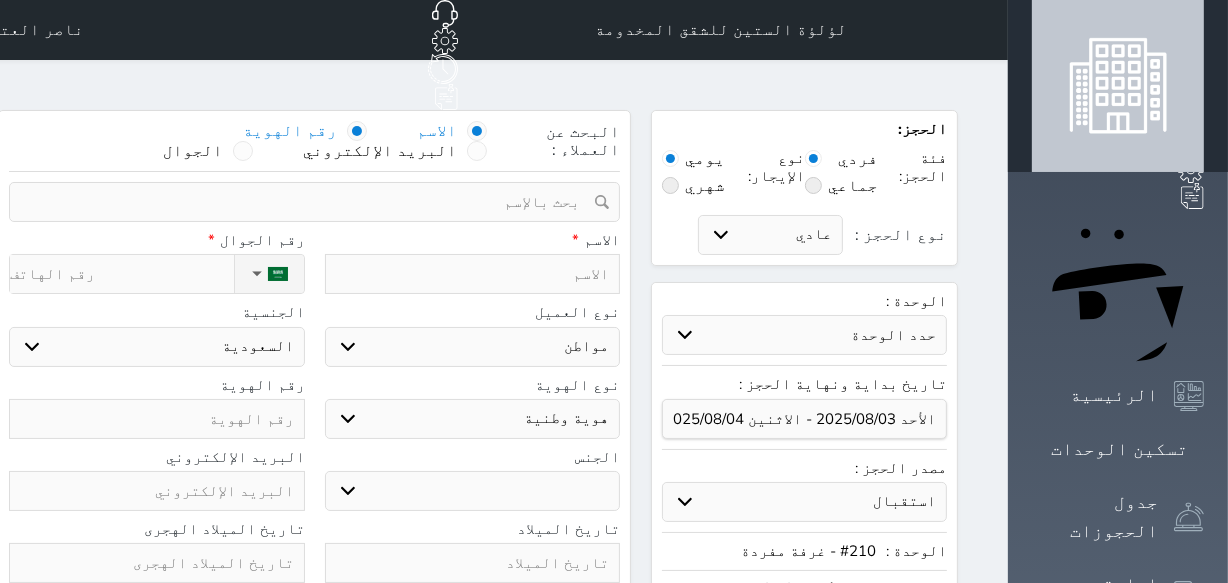 select 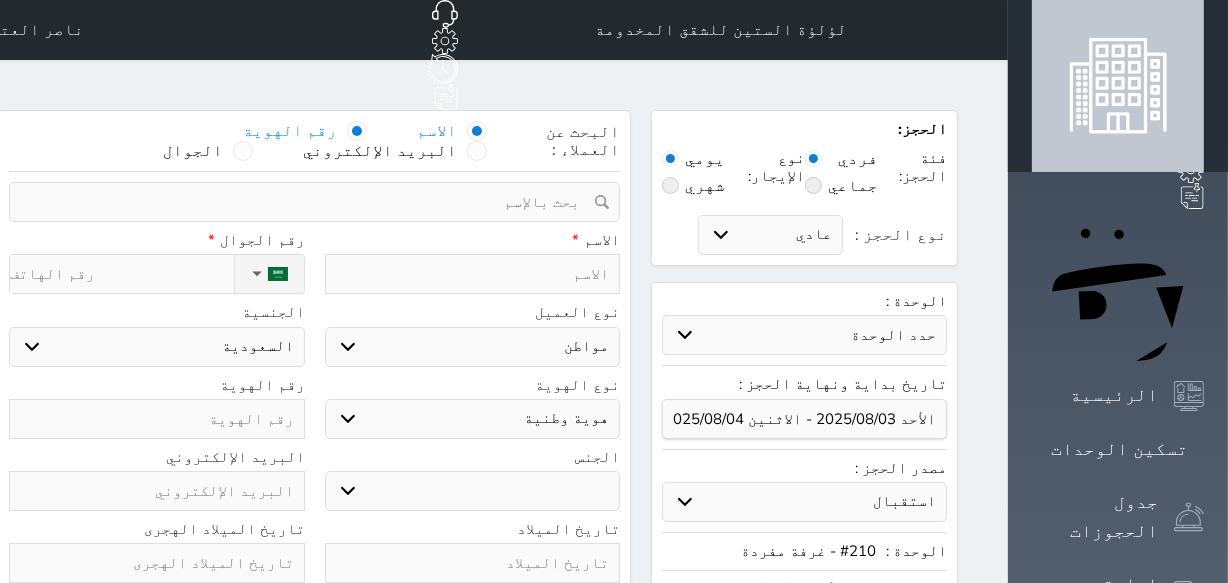 select 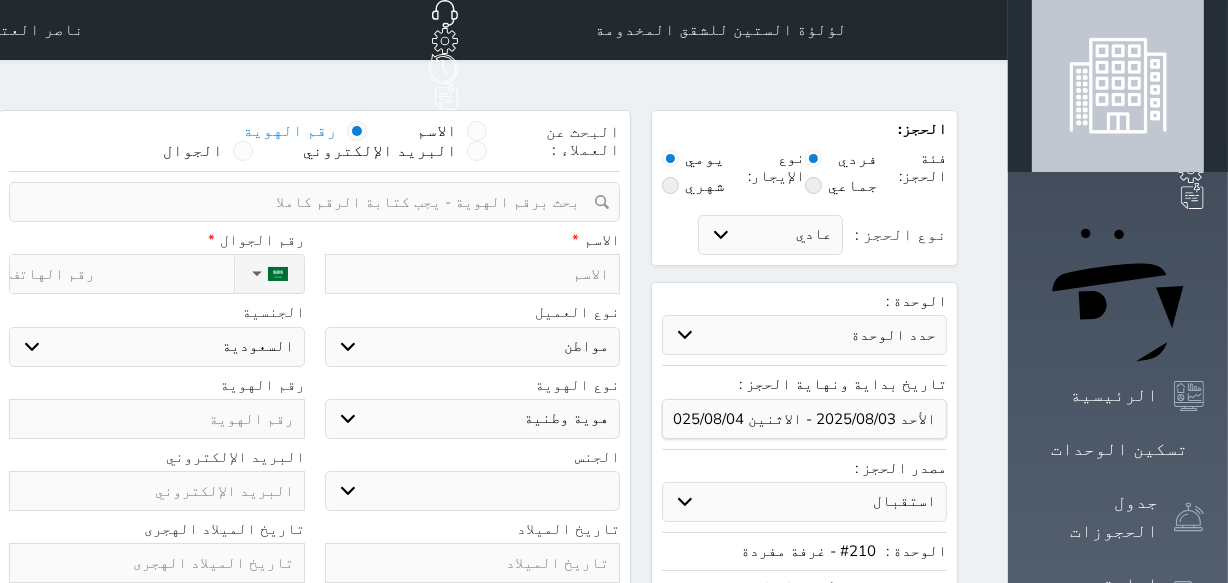 click at bounding box center (307, 202) 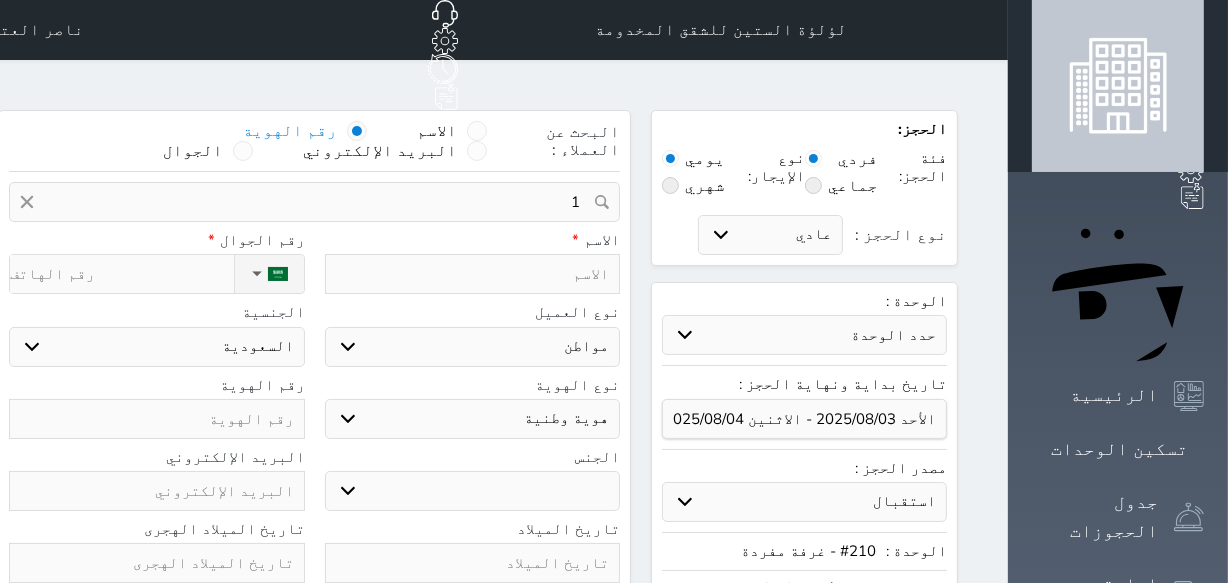 type on "10" 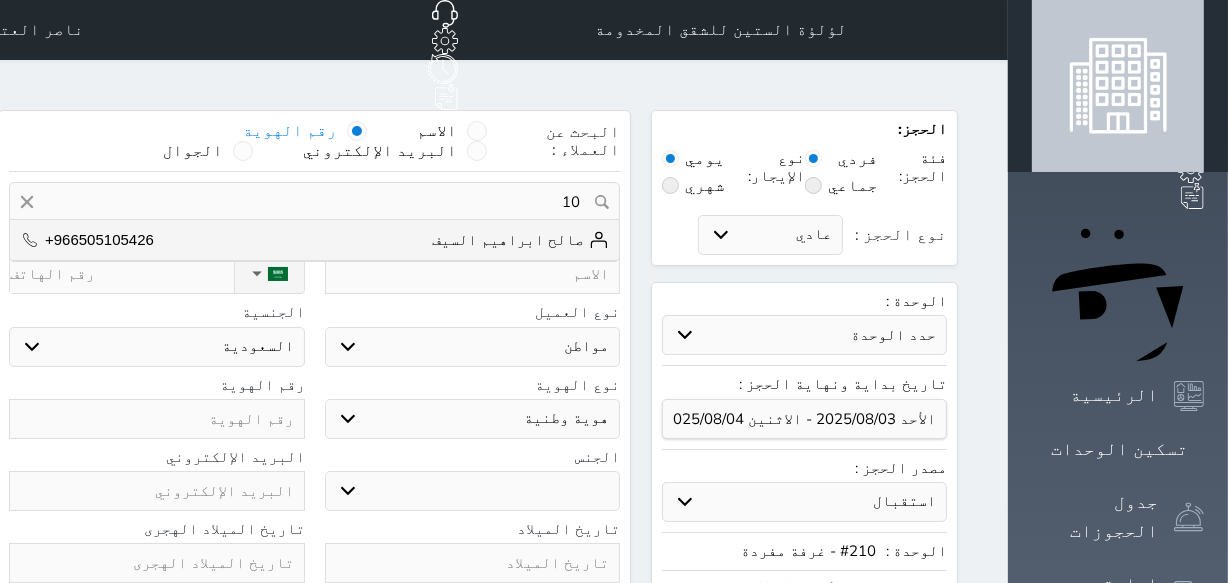 select 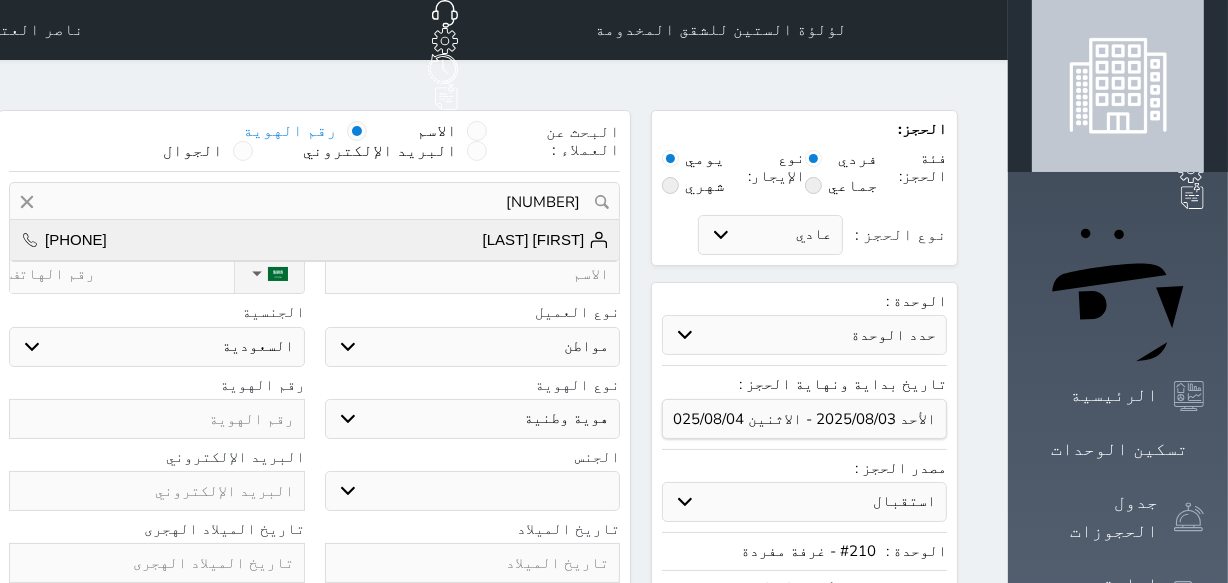click on "[FIRST] [LAST]" at bounding box center [546, 240] 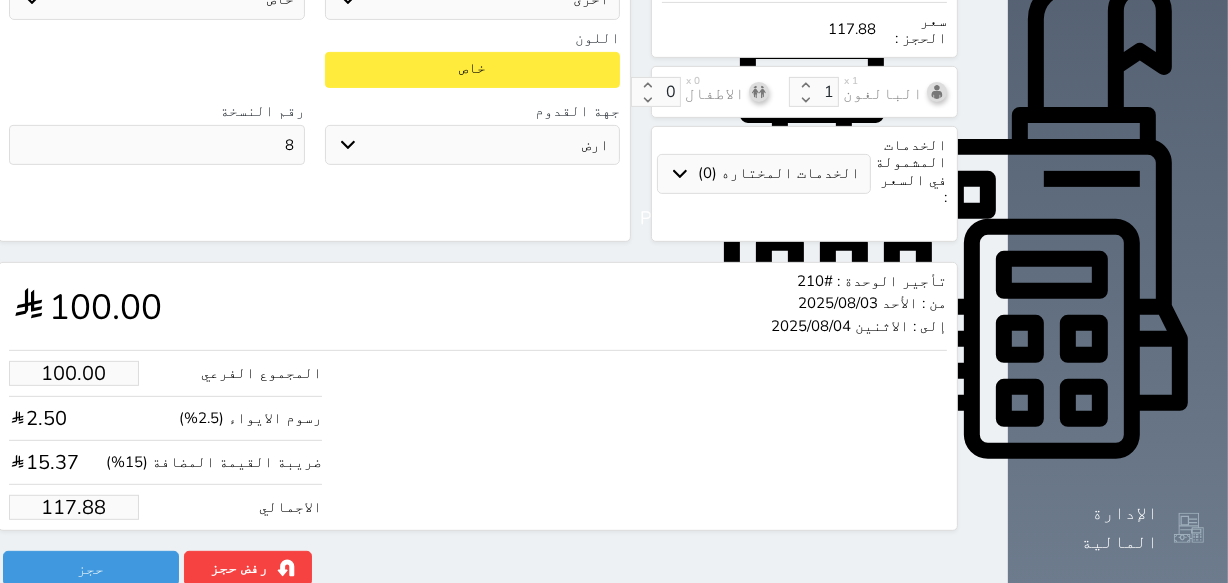 scroll, scrollTop: 726, scrollLeft: 0, axis: vertical 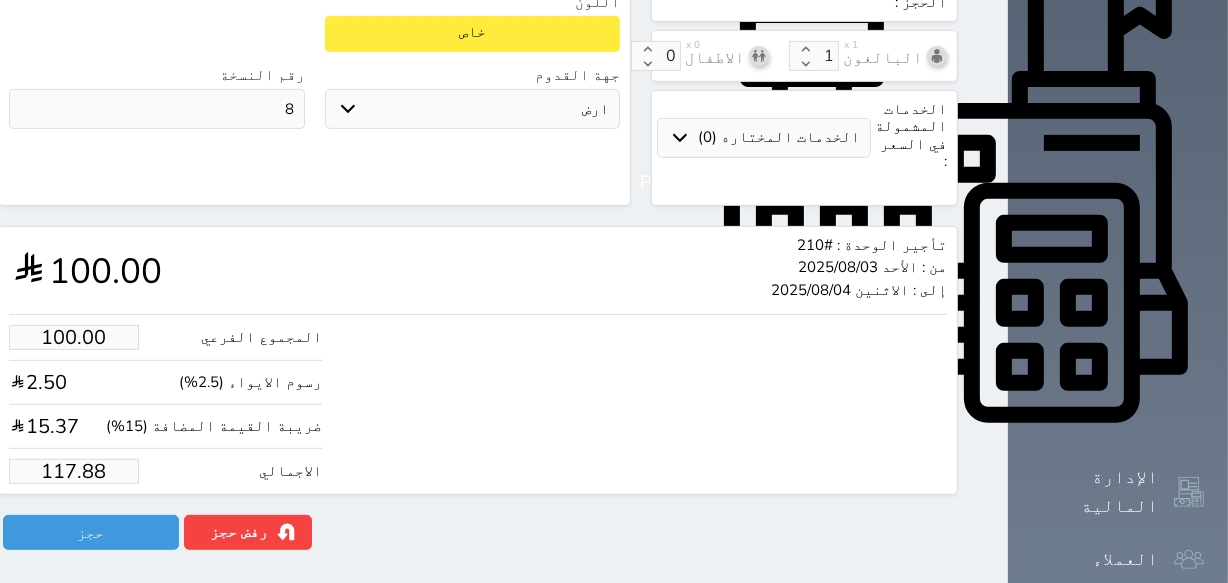 drag, startPoint x: 140, startPoint y: 390, endPoint x: 168, endPoint y: 390, distance: 28 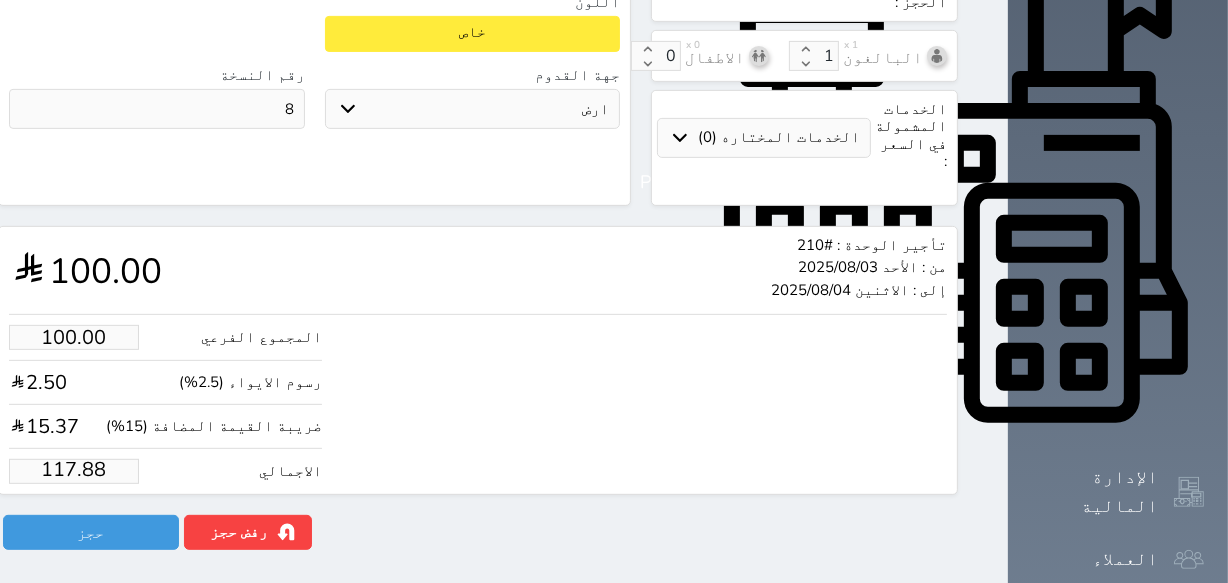 drag, startPoint x: 59, startPoint y: 411, endPoint x: 152, endPoint y: 411, distance: 93 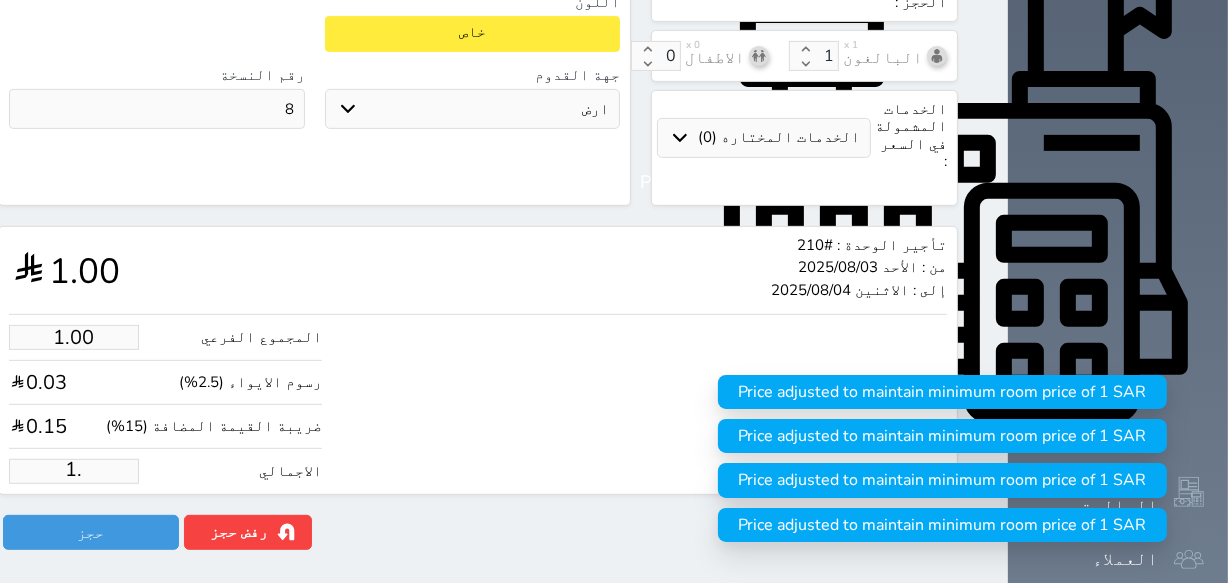 type on "1" 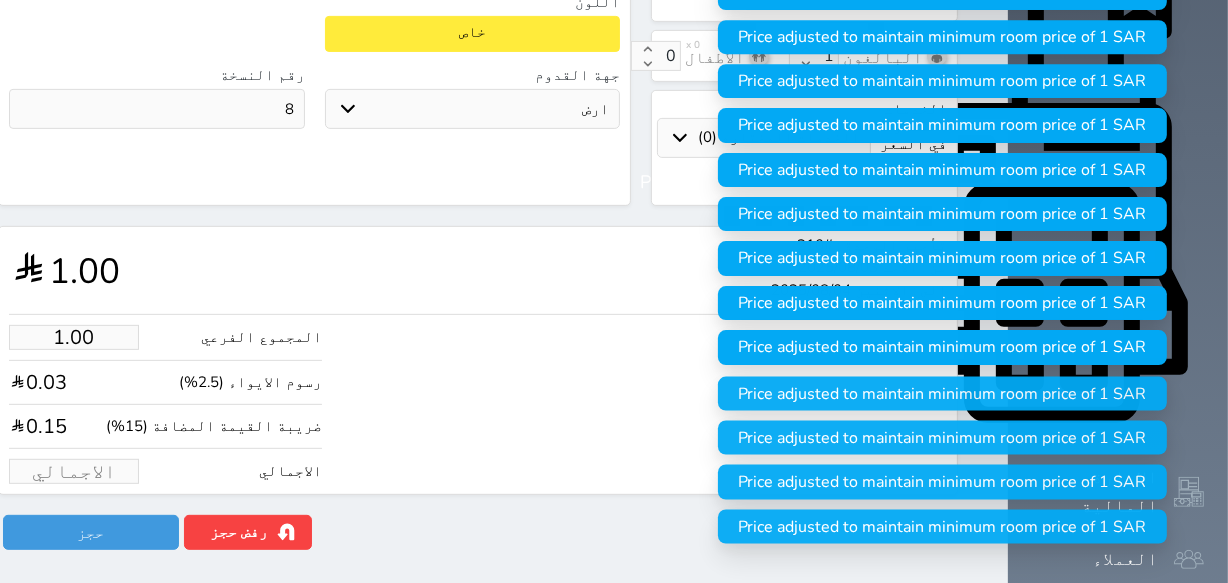scroll, scrollTop: 0, scrollLeft: 0, axis: both 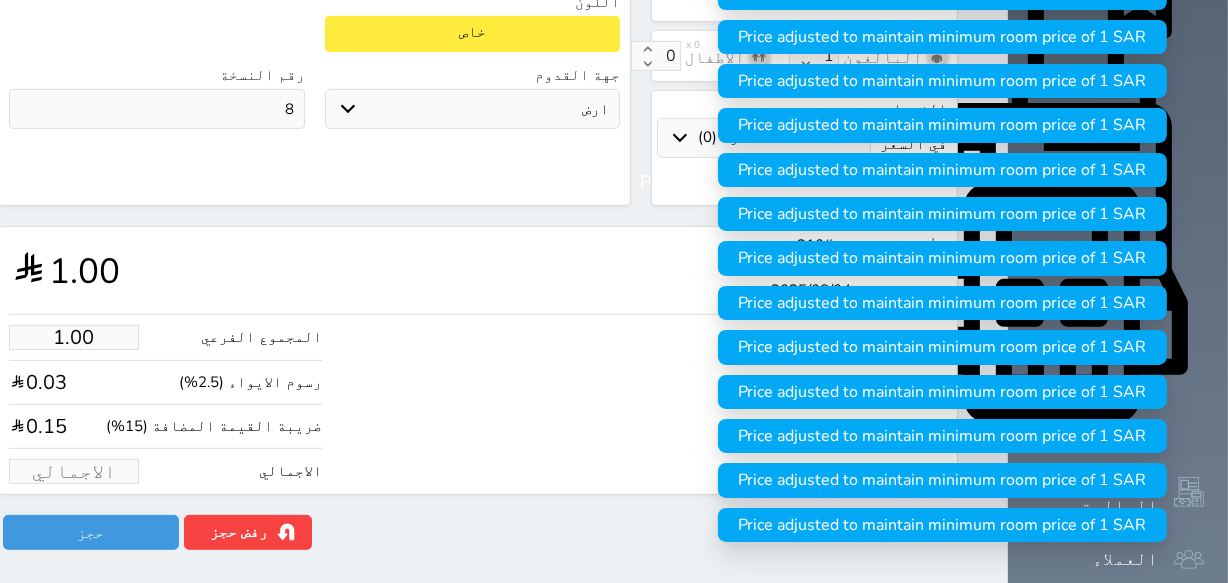 type on "1" 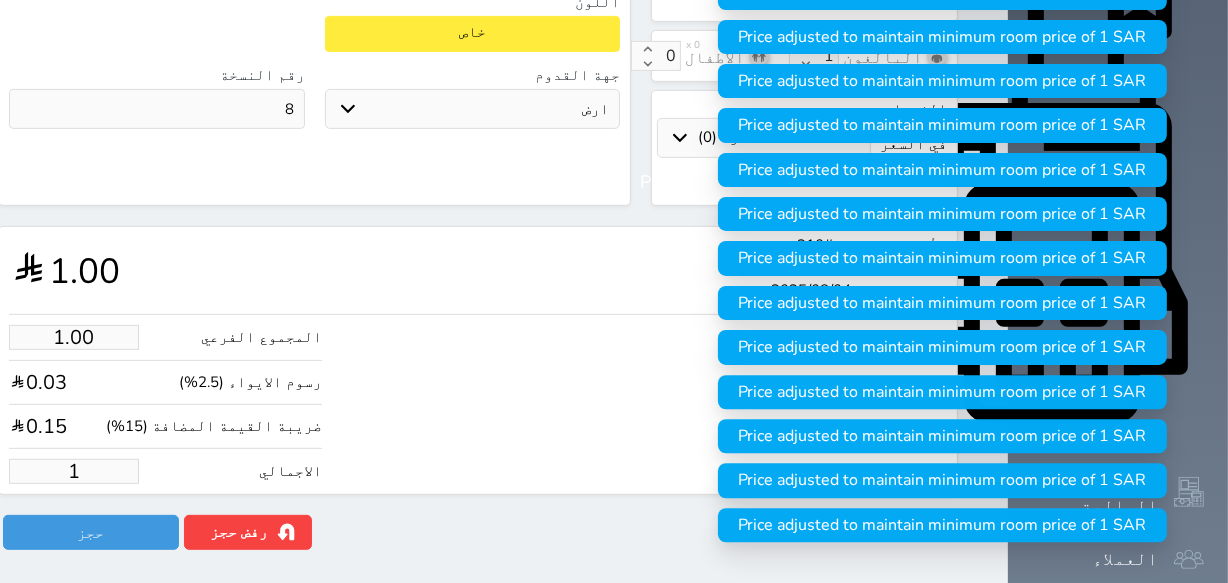 type on "15.27" 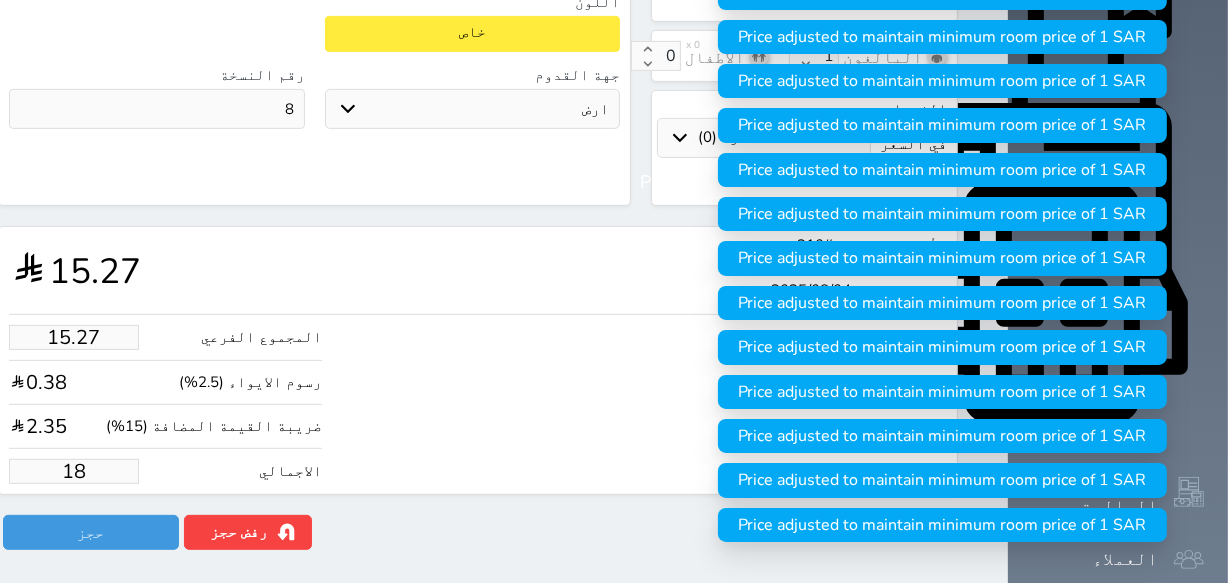 type on "152.70" 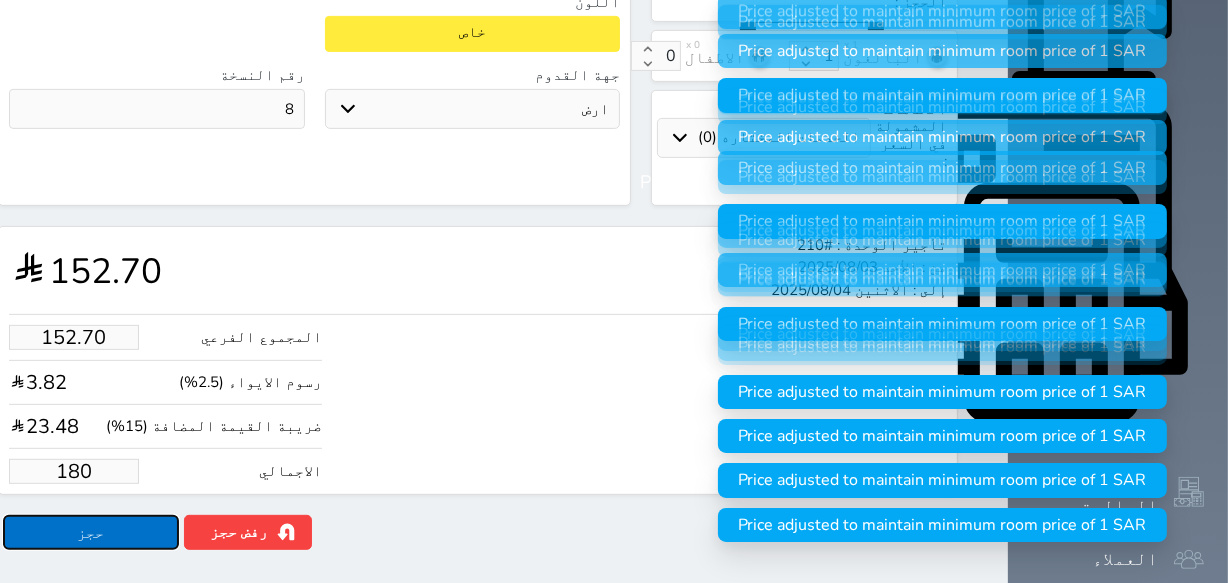 type on "180.00" 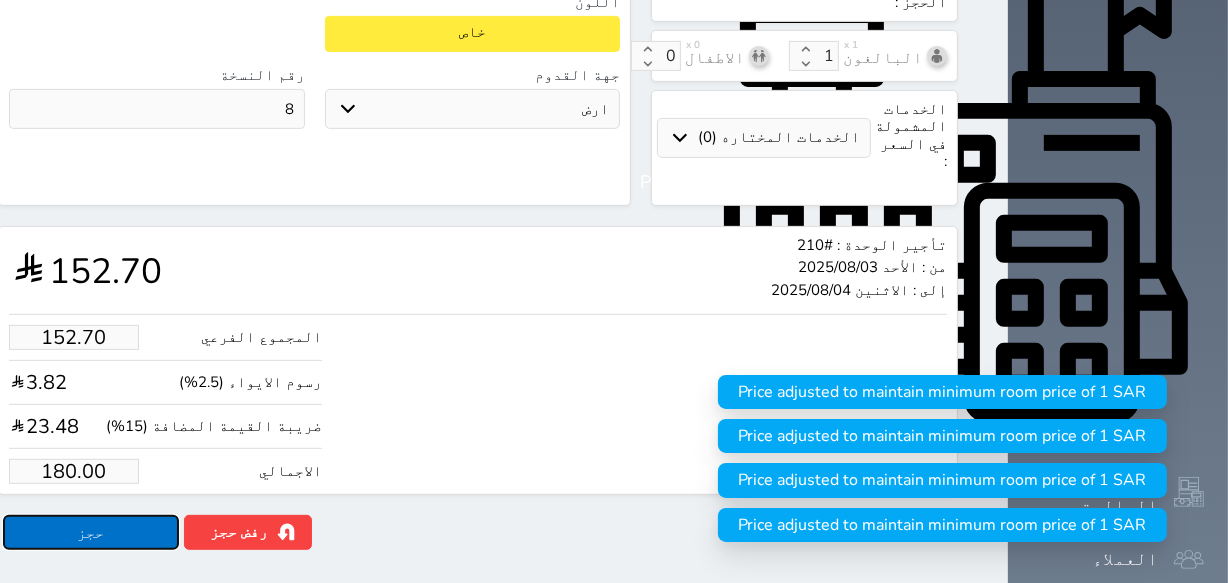 click on "حجز" at bounding box center (91, 532) 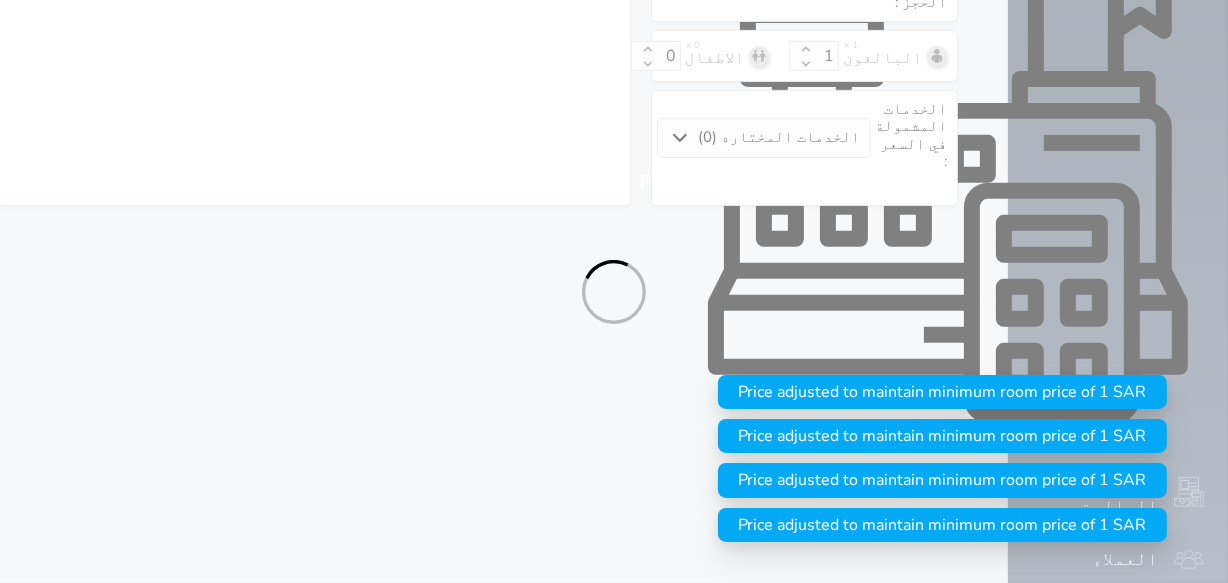 select on "1" 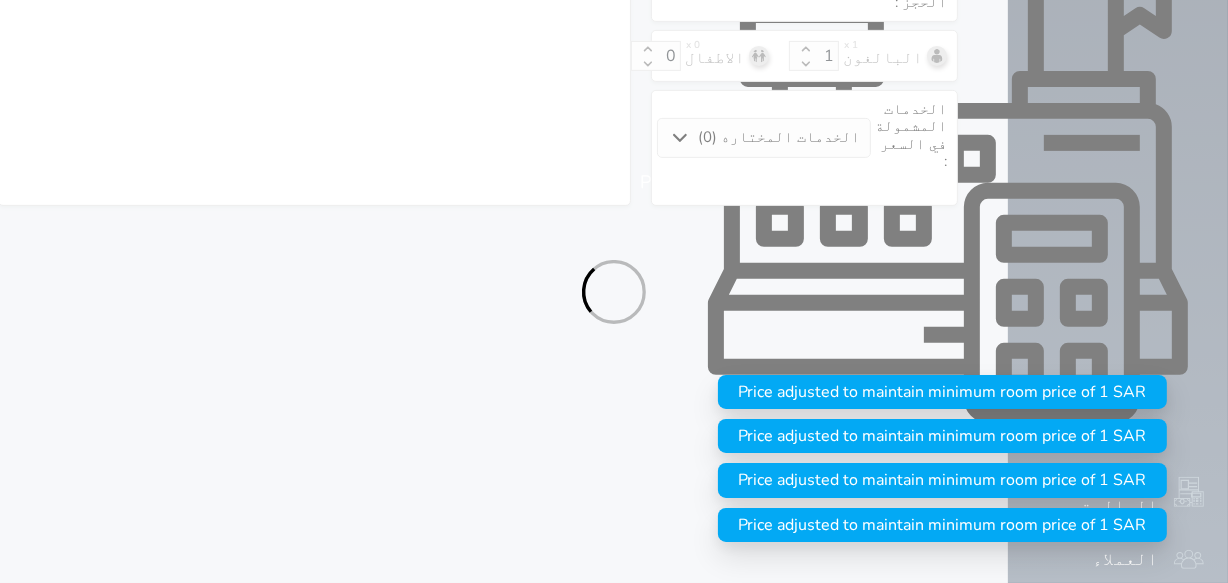 select on "113" 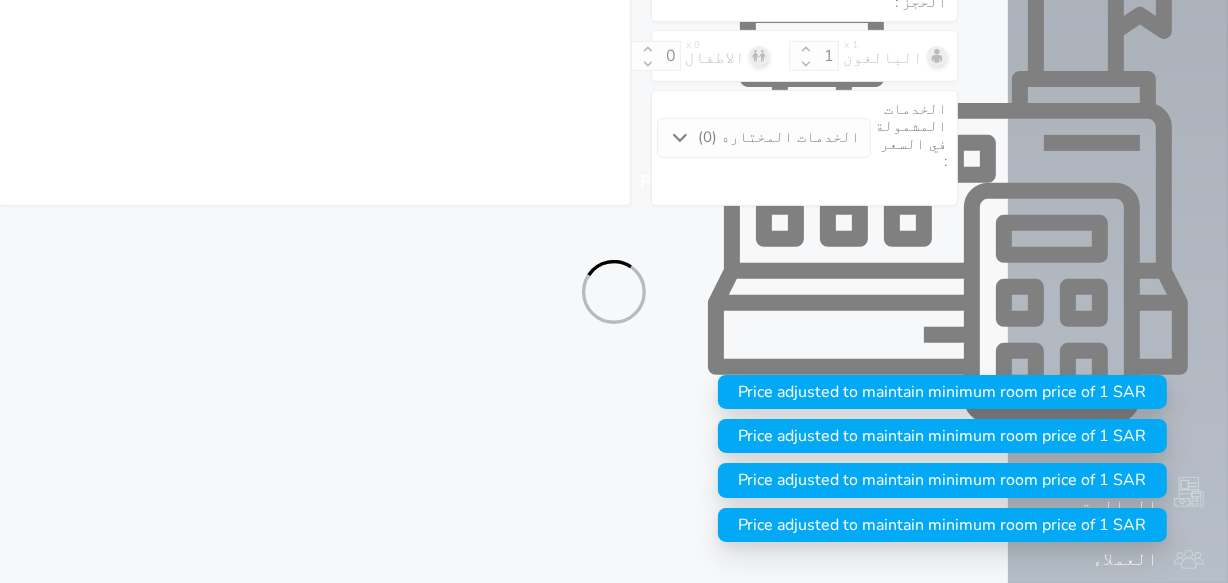 select on "2" 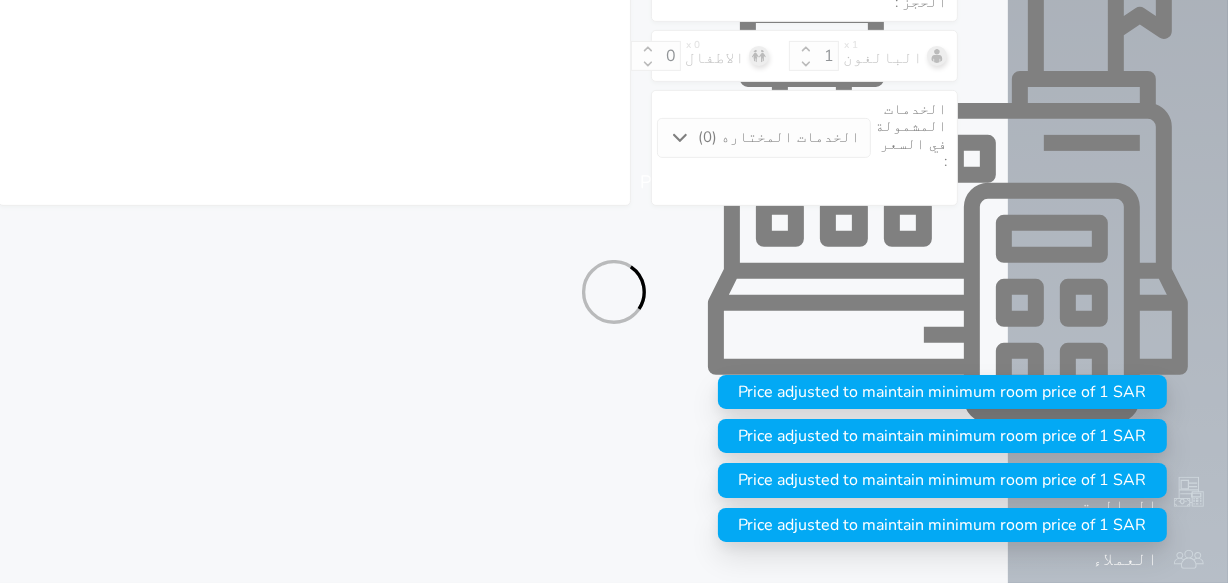 select on "7" 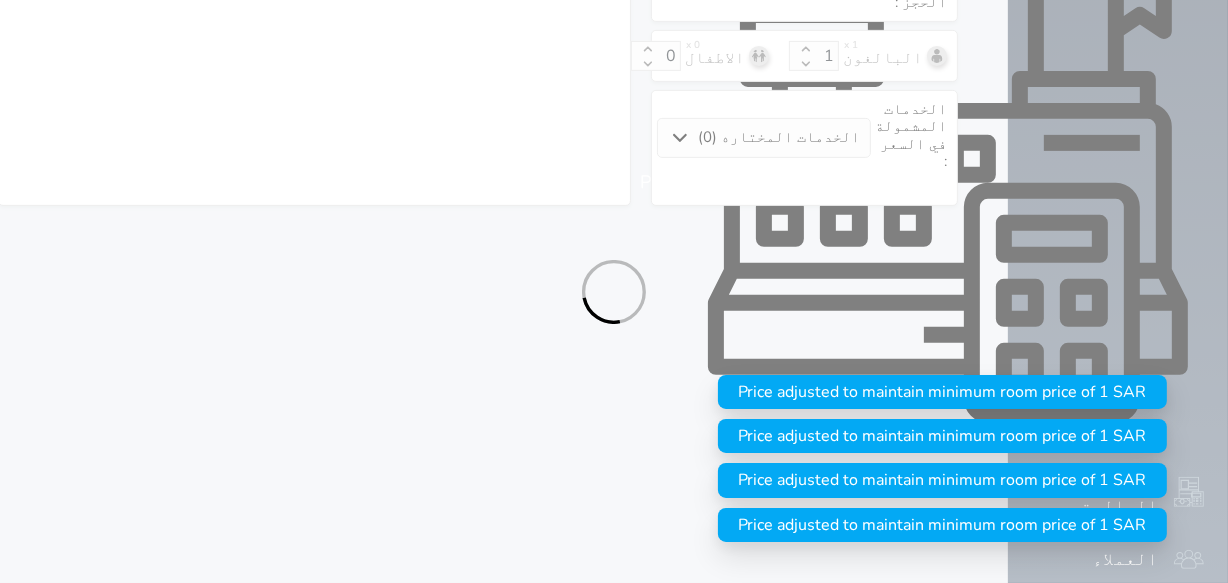 select on "1557" 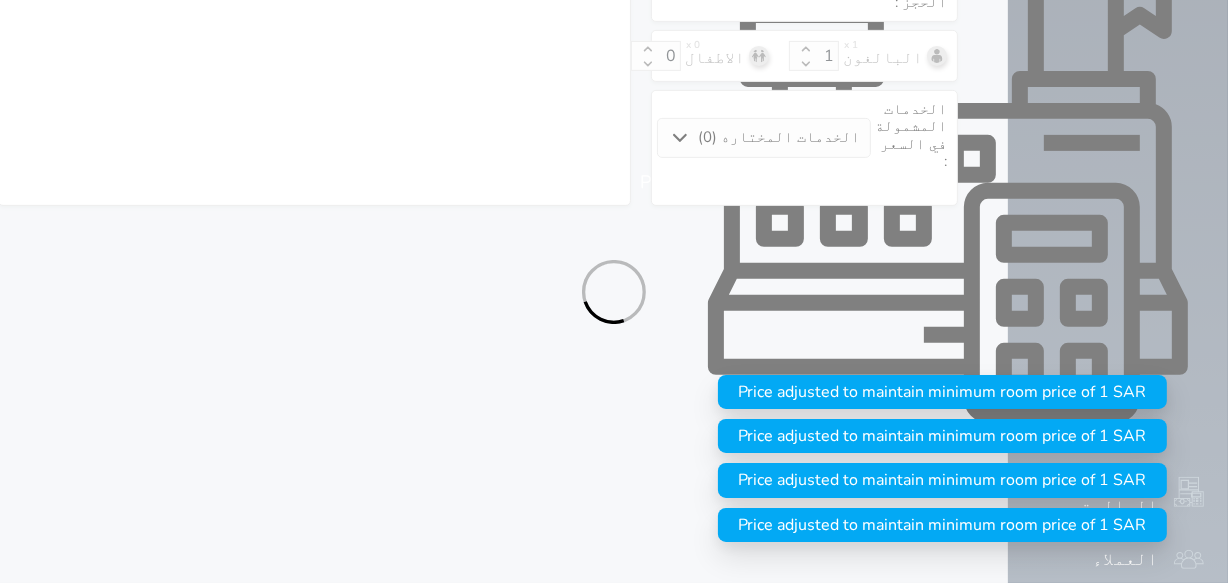 select on "9" 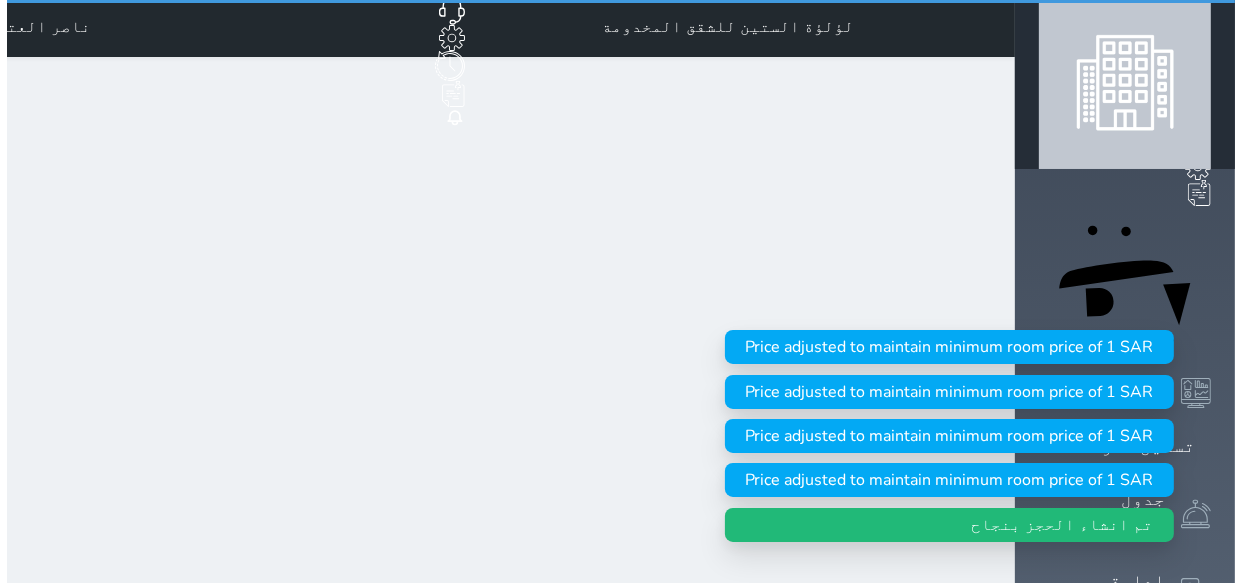 scroll, scrollTop: 0, scrollLeft: 0, axis: both 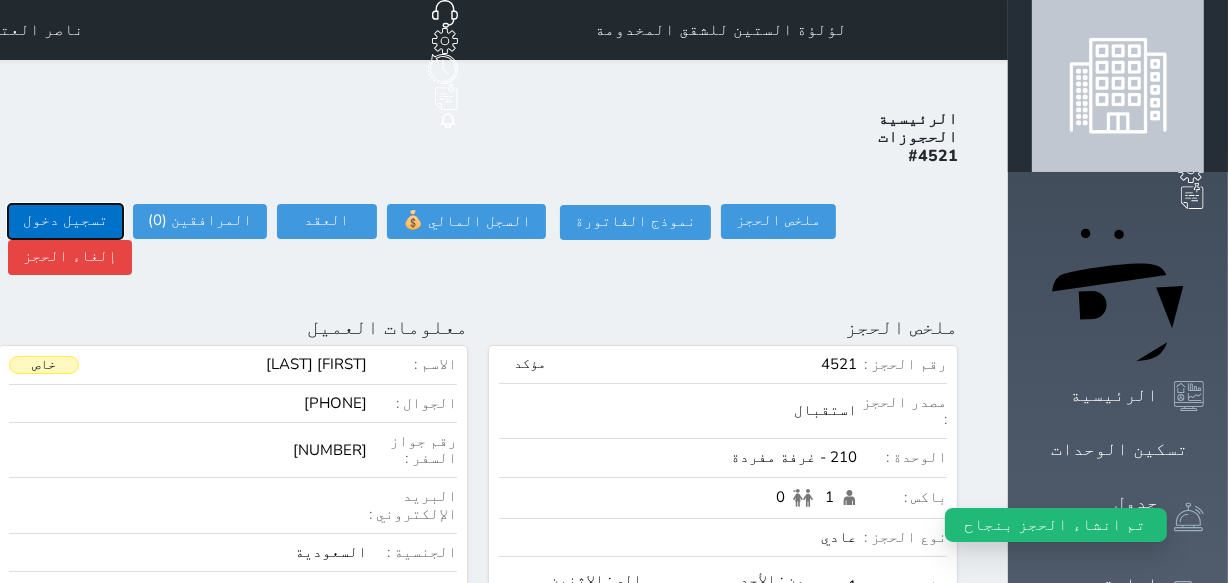 click on "تسجيل دخول" at bounding box center (65, 221) 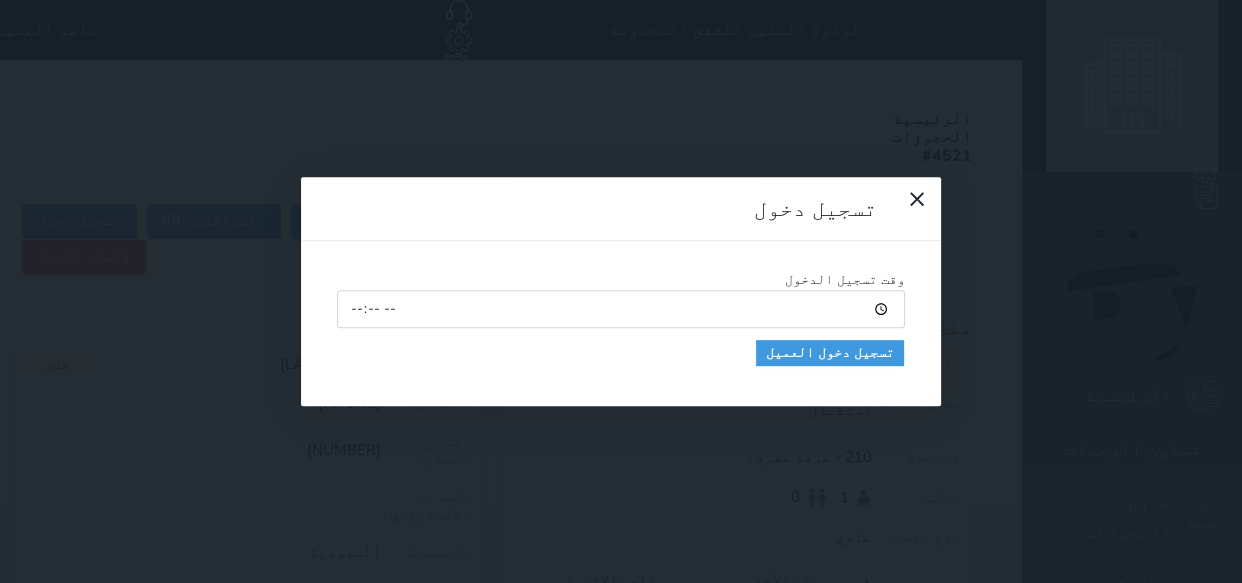 click on "[TIME]" at bounding box center (621, 309) 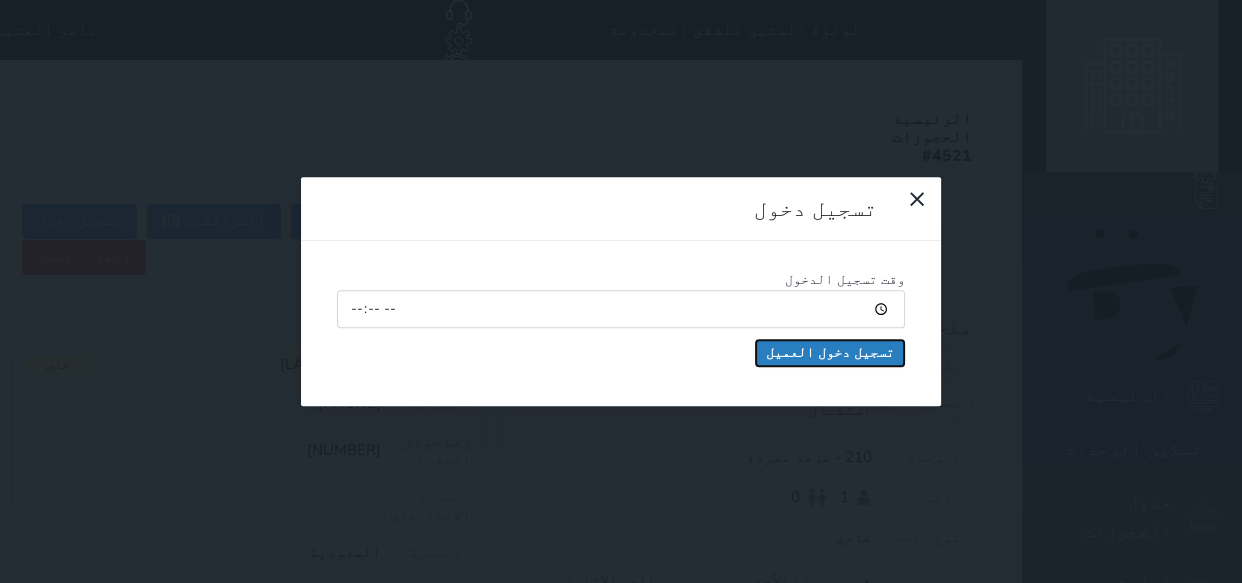 click on "تسجيل دخول العميل" at bounding box center (830, 353) 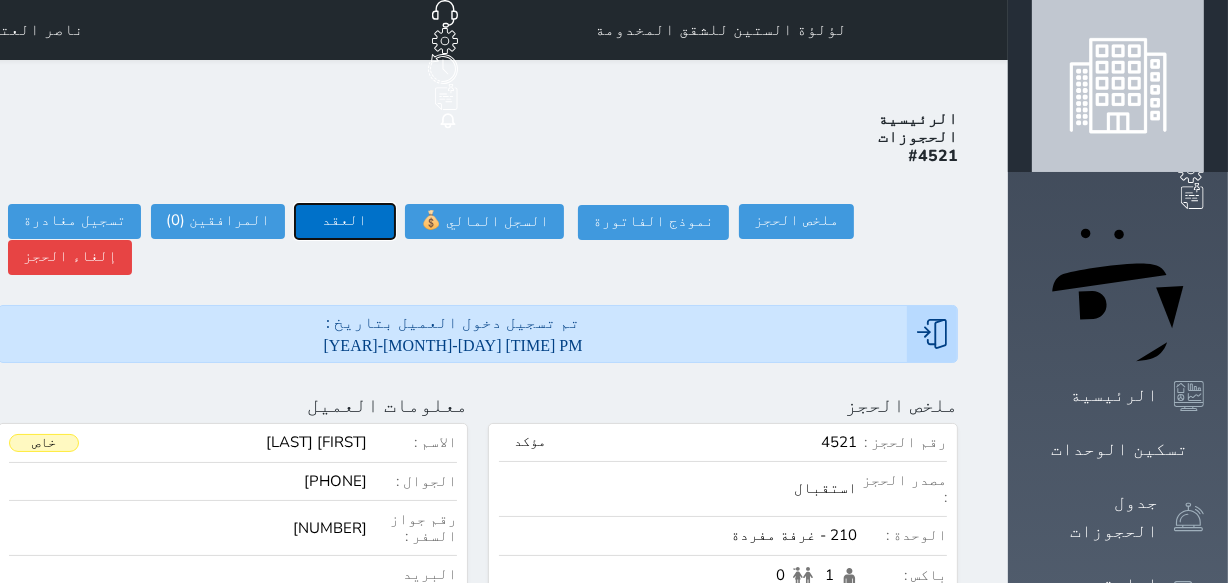 click on "العقد" at bounding box center (345, 221) 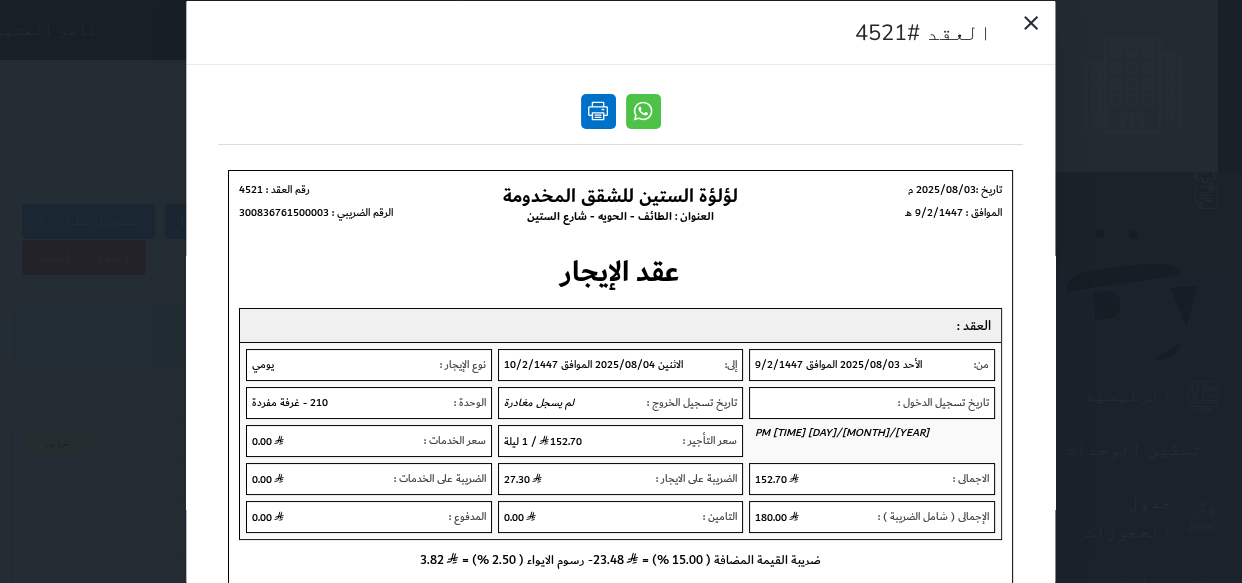 scroll, scrollTop: 0, scrollLeft: 0, axis: both 